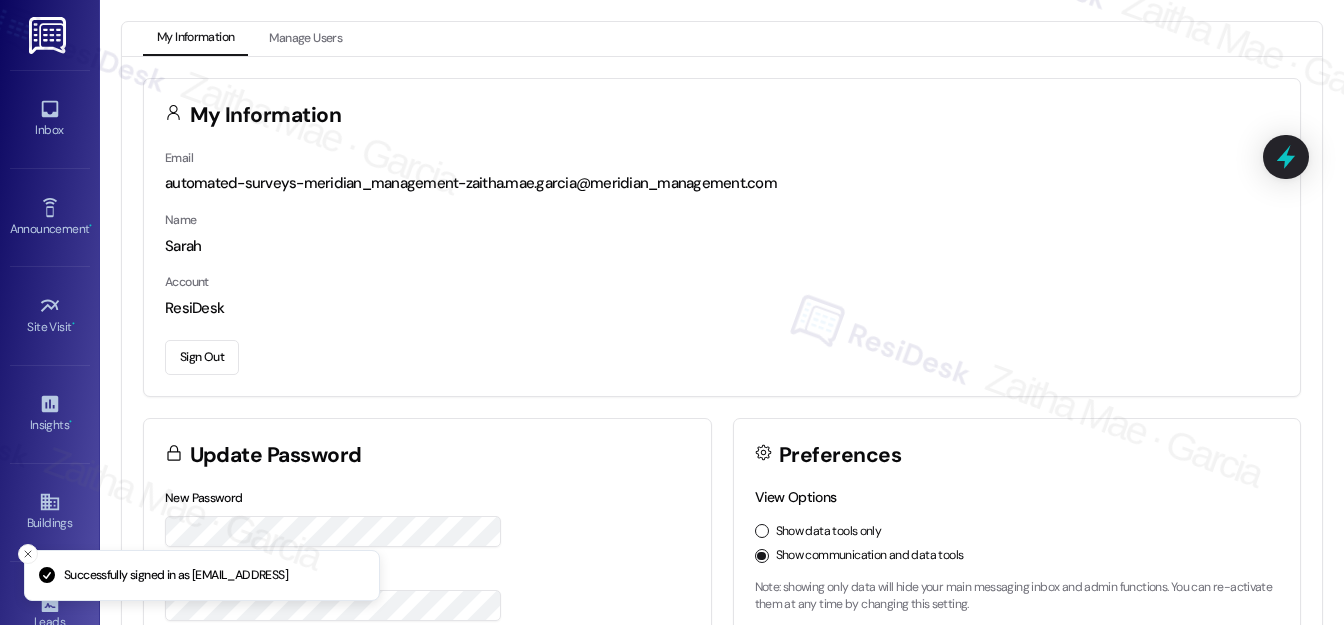 scroll, scrollTop: 0, scrollLeft: 0, axis: both 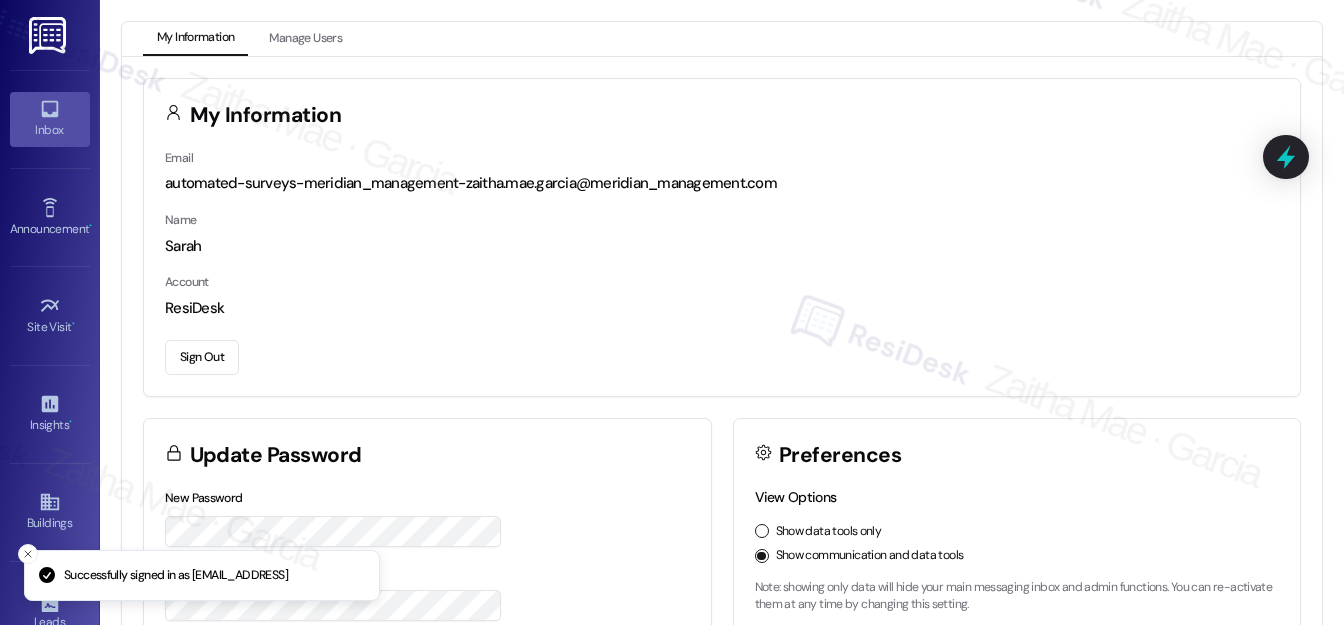 click 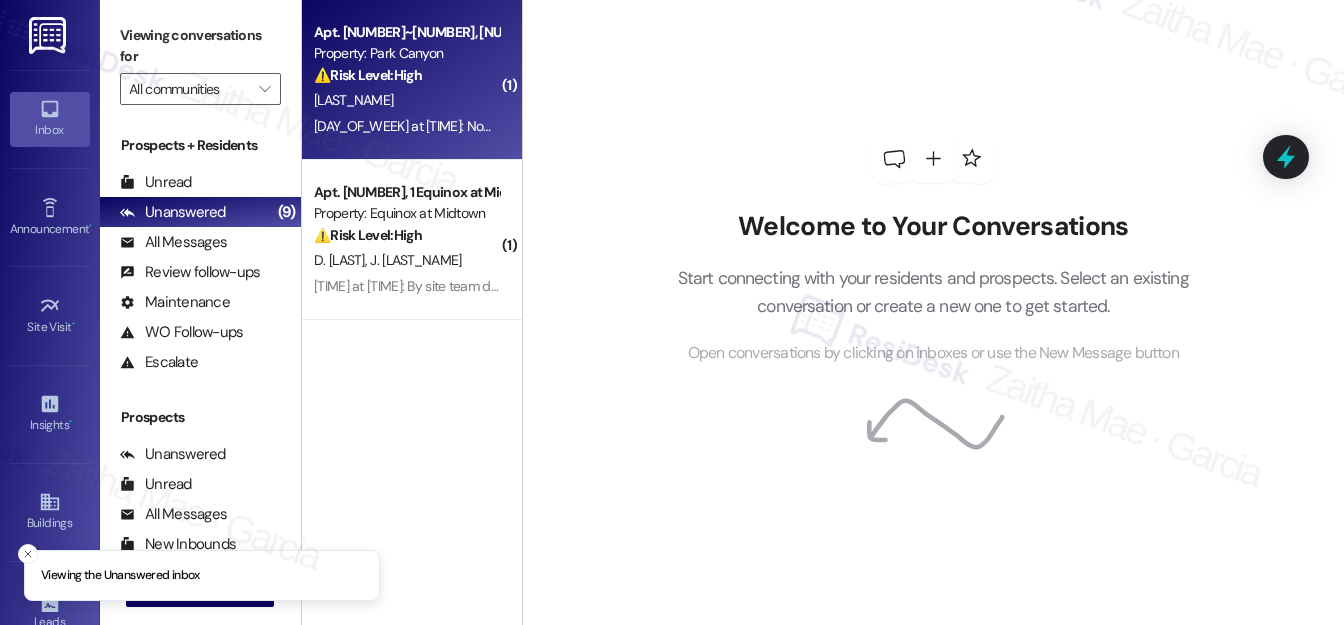 click on "⚠️  Risk Level:  High The resident reports water seeping into the apartment and soaking the carpet, which could lead to mold. This requires urgent maintenance to prevent further damage and potential health hazards. The team is already creating a work order, indicating they recognize the urgency." at bounding box center (406, 75) 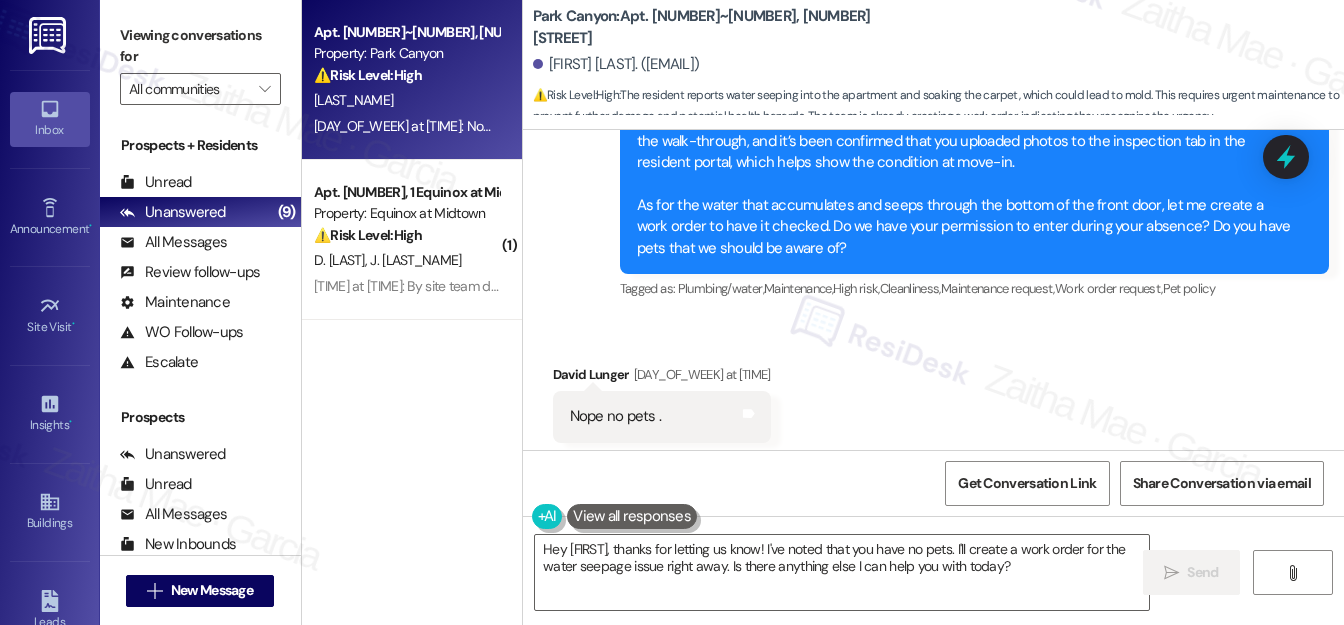 scroll, scrollTop: 3805, scrollLeft: 0, axis: vertical 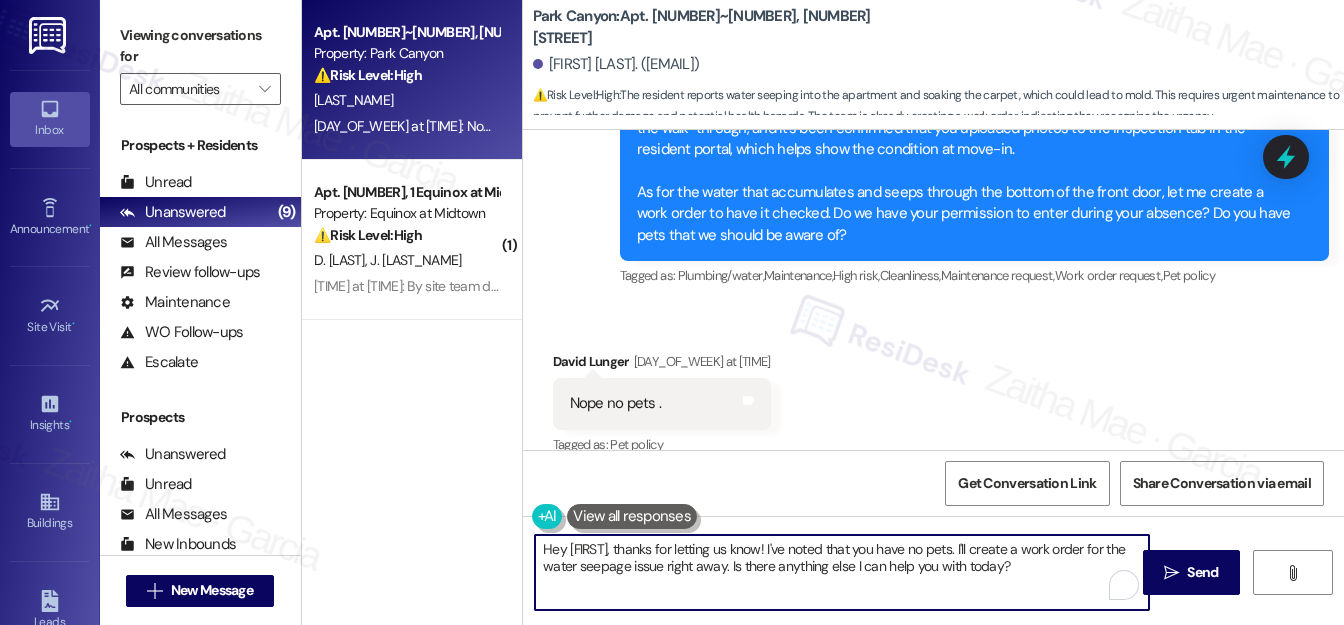 click on "Hey [FIRST], thanks for letting us know! I've noted that you have no pets. I'll create a work order for the water seepage issue right away. Is there anything else I can help you with today?" at bounding box center [842, 572] 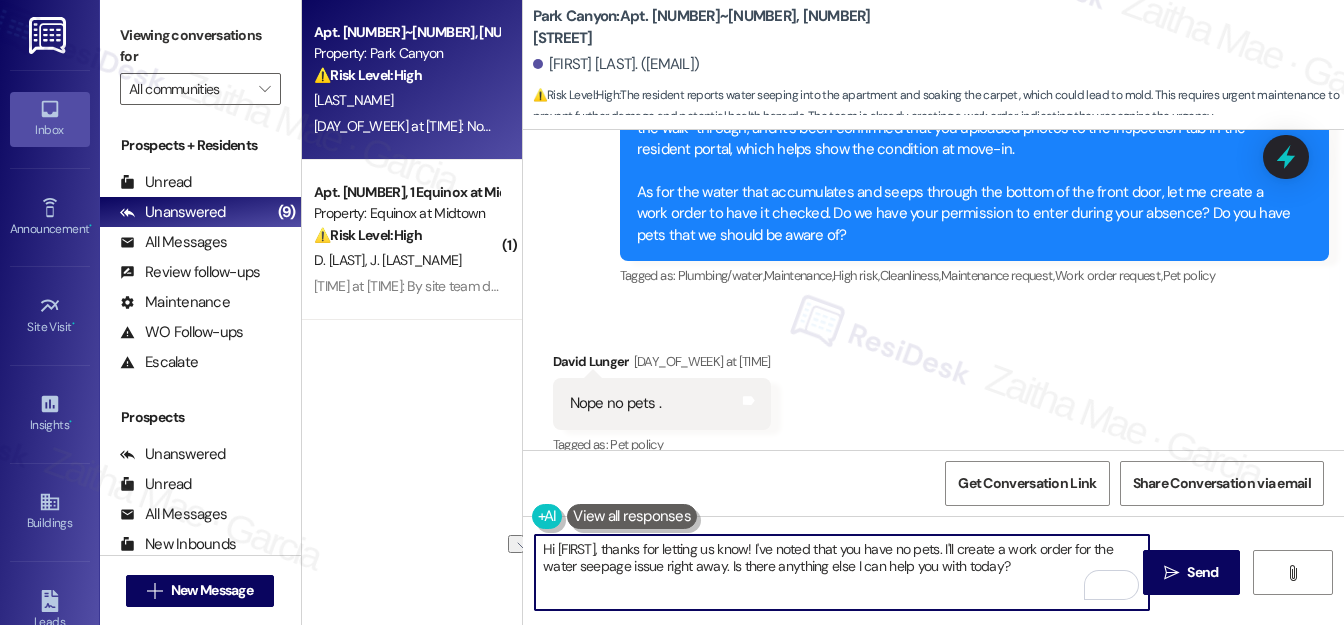 drag, startPoint x: 743, startPoint y: 563, endPoint x: 683, endPoint y: 570, distance: 60.40695 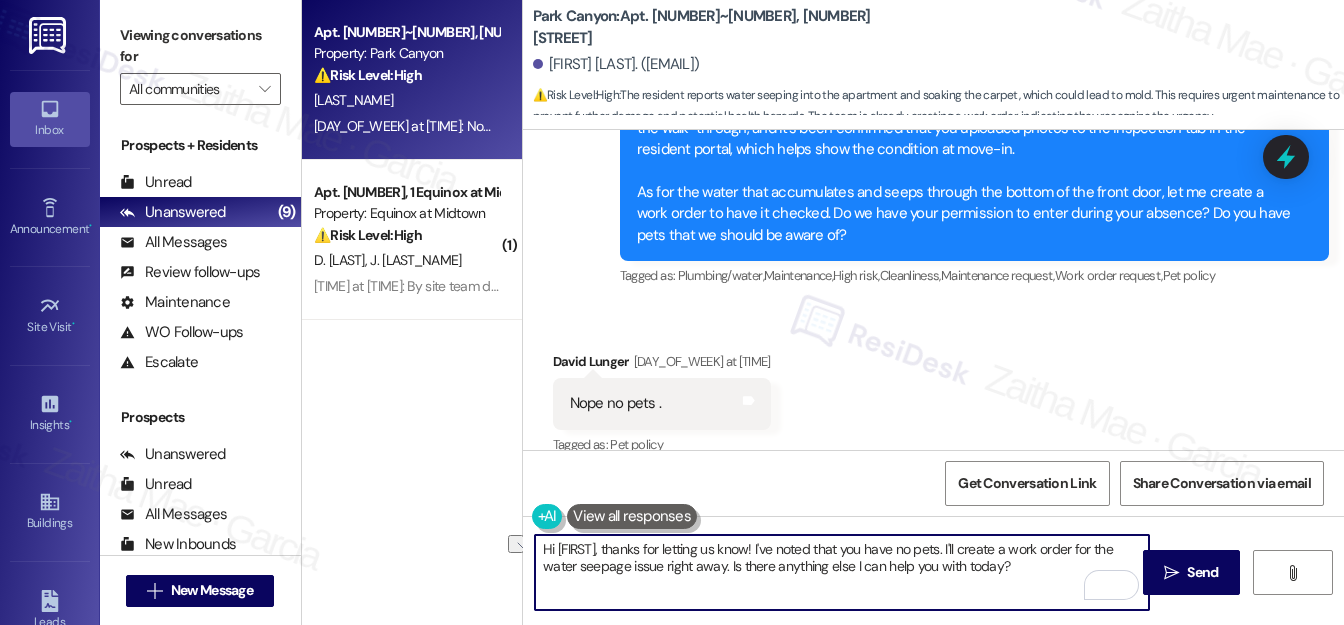 click on "Hi [FIRST], thanks for letting us know! I've noted that you have no pets. I'll create a work order for the water seepage issue right away. Is there anything else I can help you with today?" at bounding box center [842, 572] 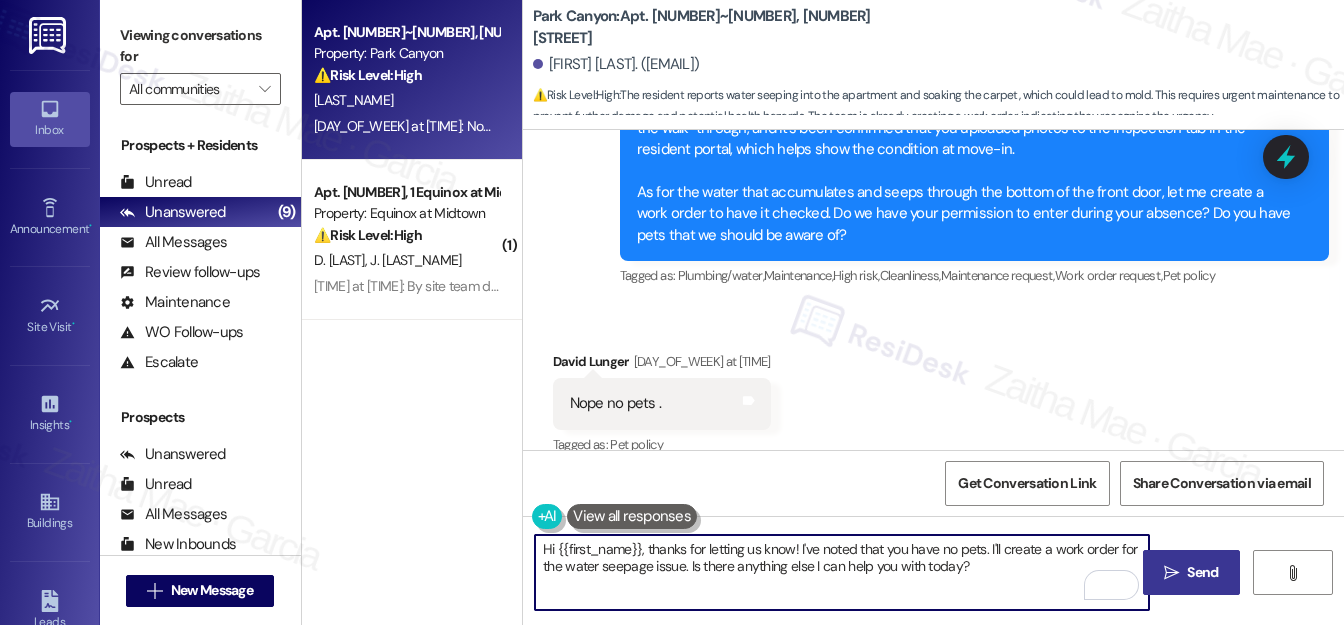 type on "Hi {{first_name}}, thanks for letting us know! I've noted that you have no pets. I'll create a work order for the water seepage issue. Is there anything else I can help you with today?" 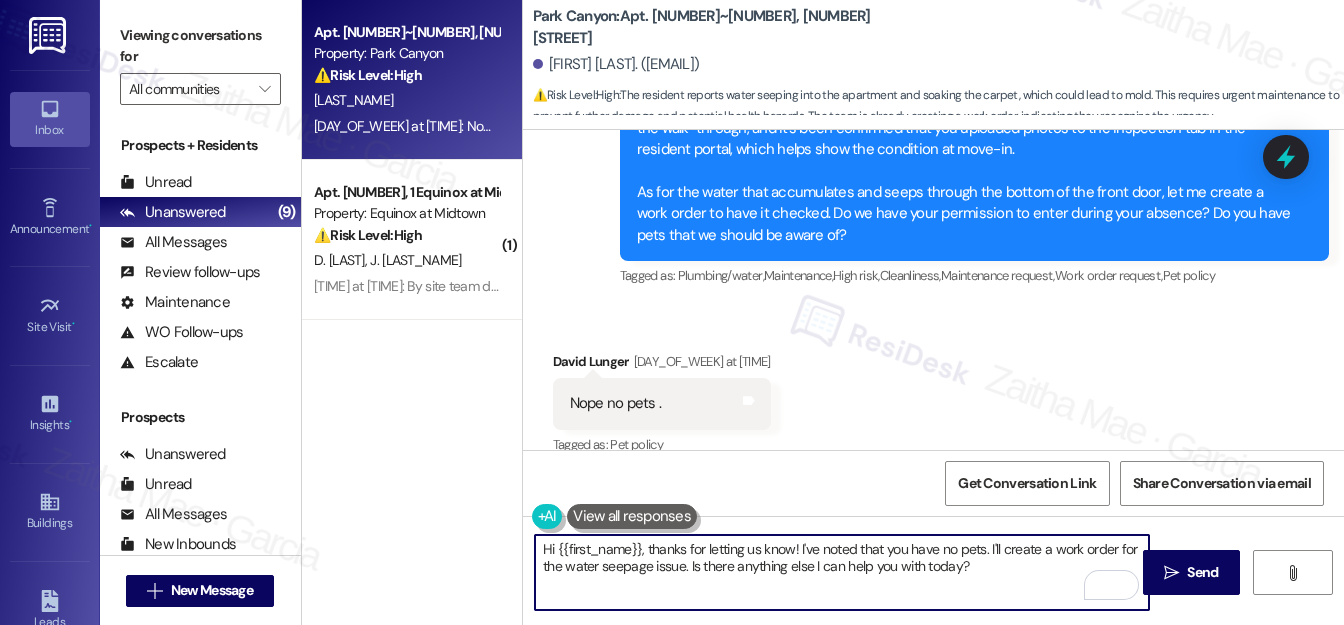 drag, startPoint x: 1213, startPoint y: 580, endPoint x: 1167, endPoint y: 533, distance: 65.76473 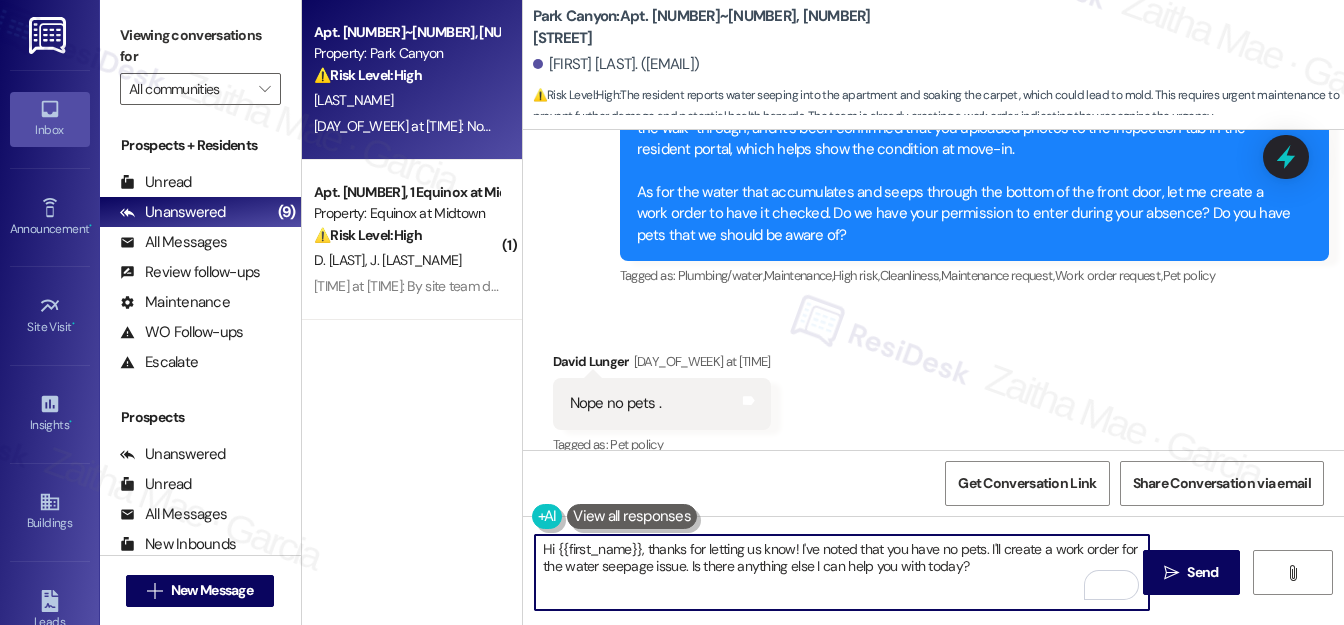 click on "Send" at bounding box center (1202, 572) 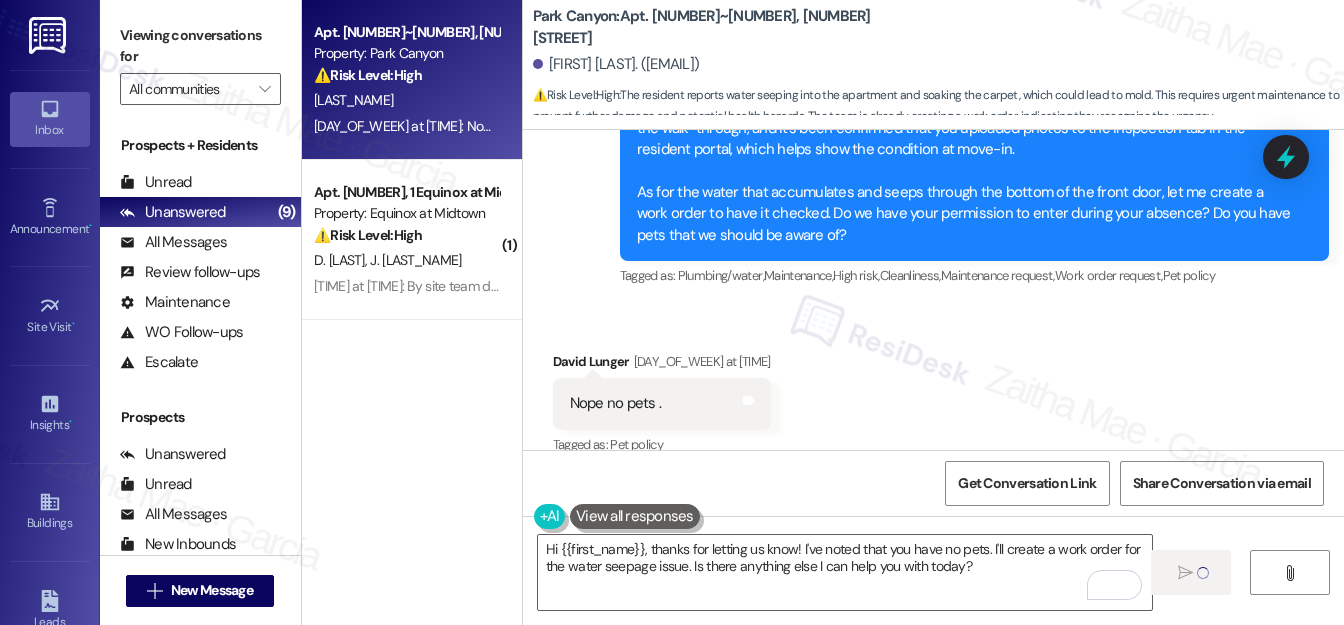 type 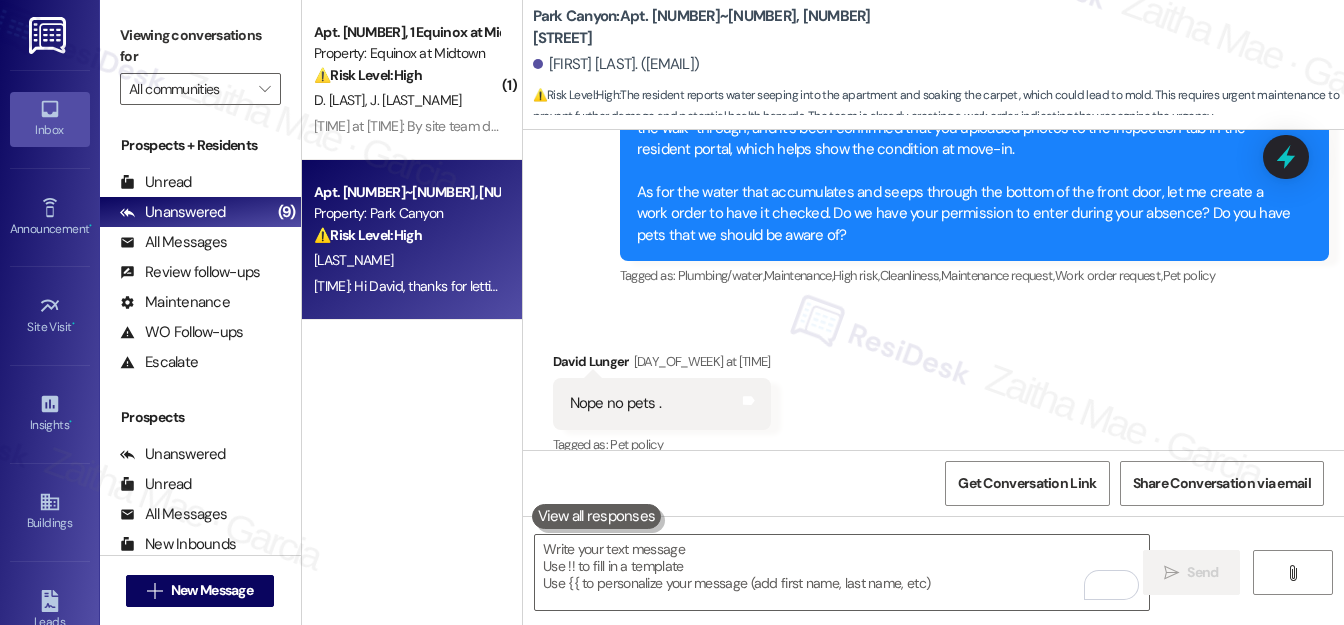 scroll, scrollTop: 3714, scrollLeft: 0, axis: vertical 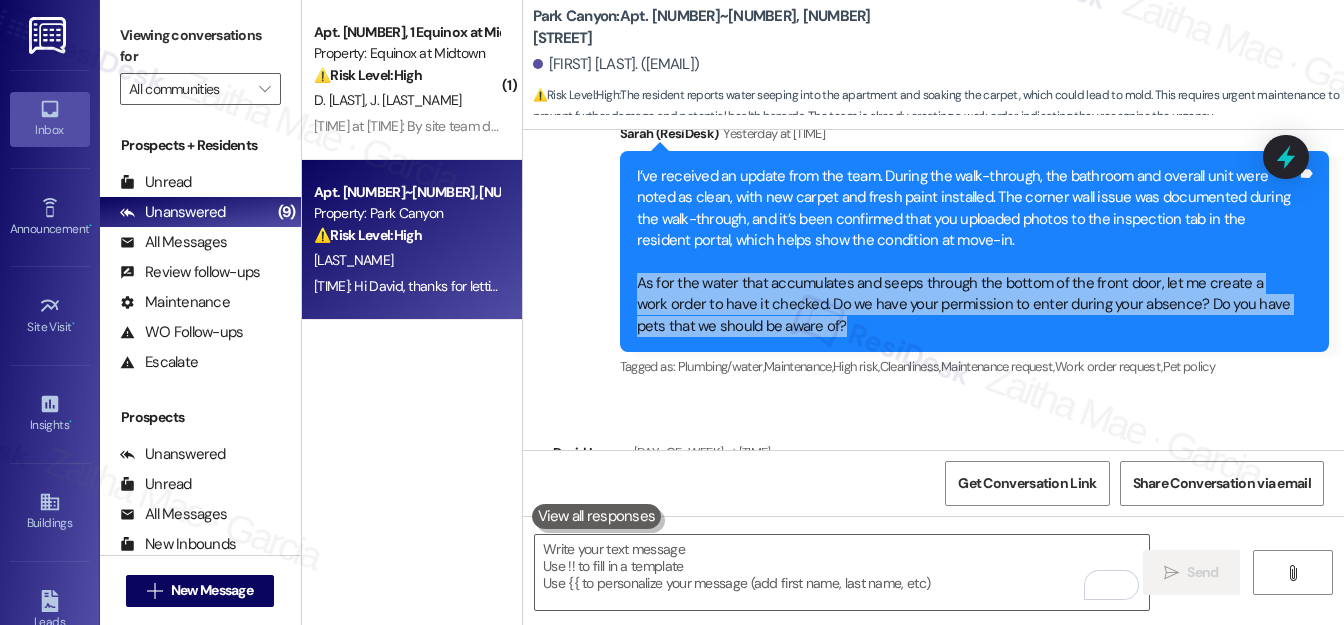 drag, startPoint x: 634, startPoint y: 259, endPoint x: 842, endPoint y: 303, distance: 212.60292 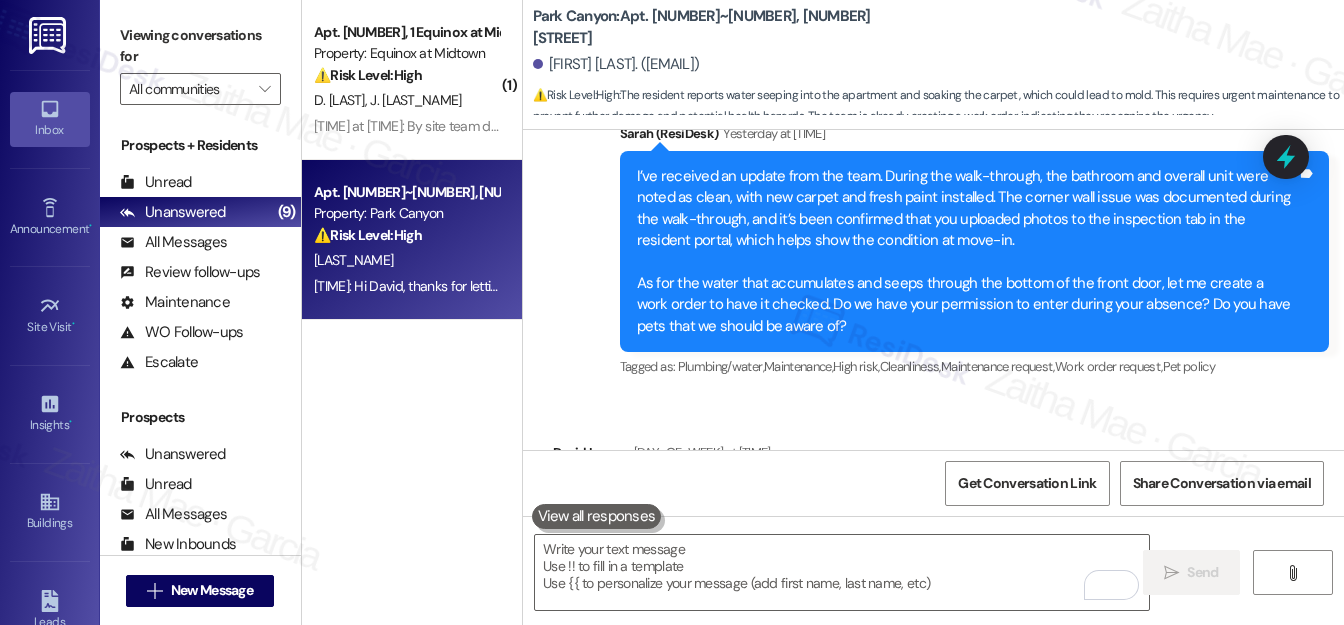 click on "I’ve received an update from the team. During the walk-through, the bathroom and overall unit were noted as clean, with new carpet and fresh paint installed. The corner wall issue was documented during the walk-through, and it’s been confirmed that you uploaded photos to the inspection tab in the resident portal, which helps show the condition at move-in.
As for the water that accumulates and seeps through the bottom of the front door, let me create a work order to have it checked. Do we have your permission to enter during your absence? Do you have pets that we should be aware of?" at bounding box center [967, 251] 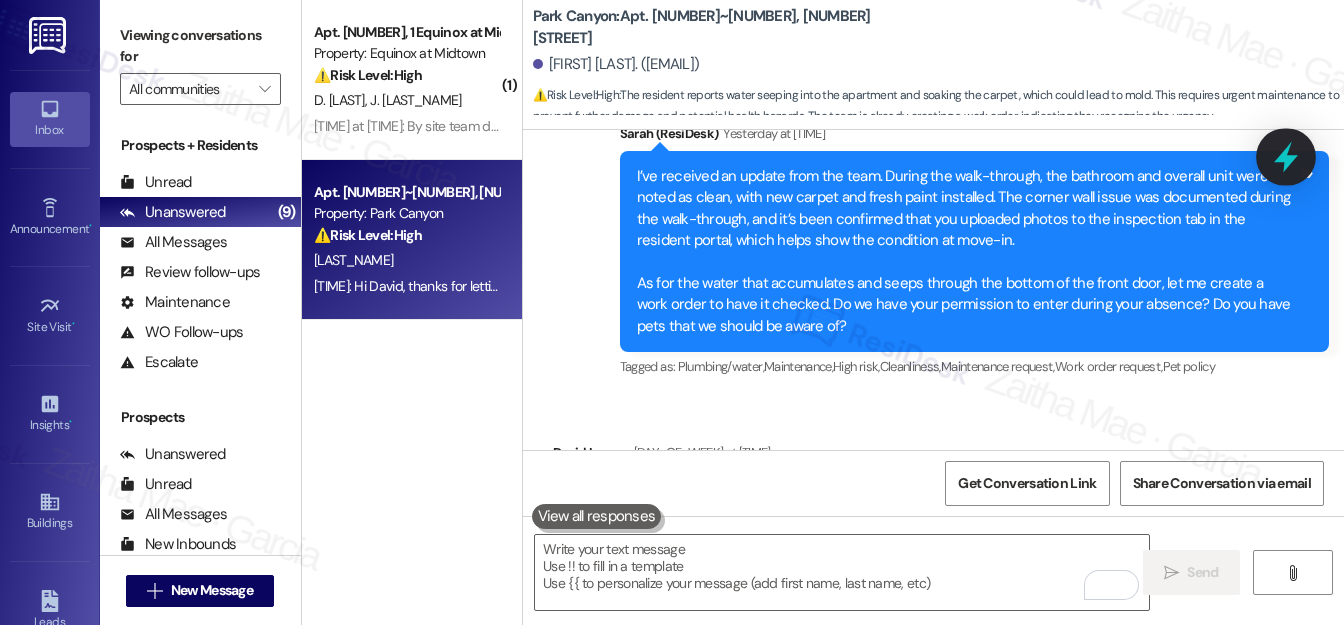 click 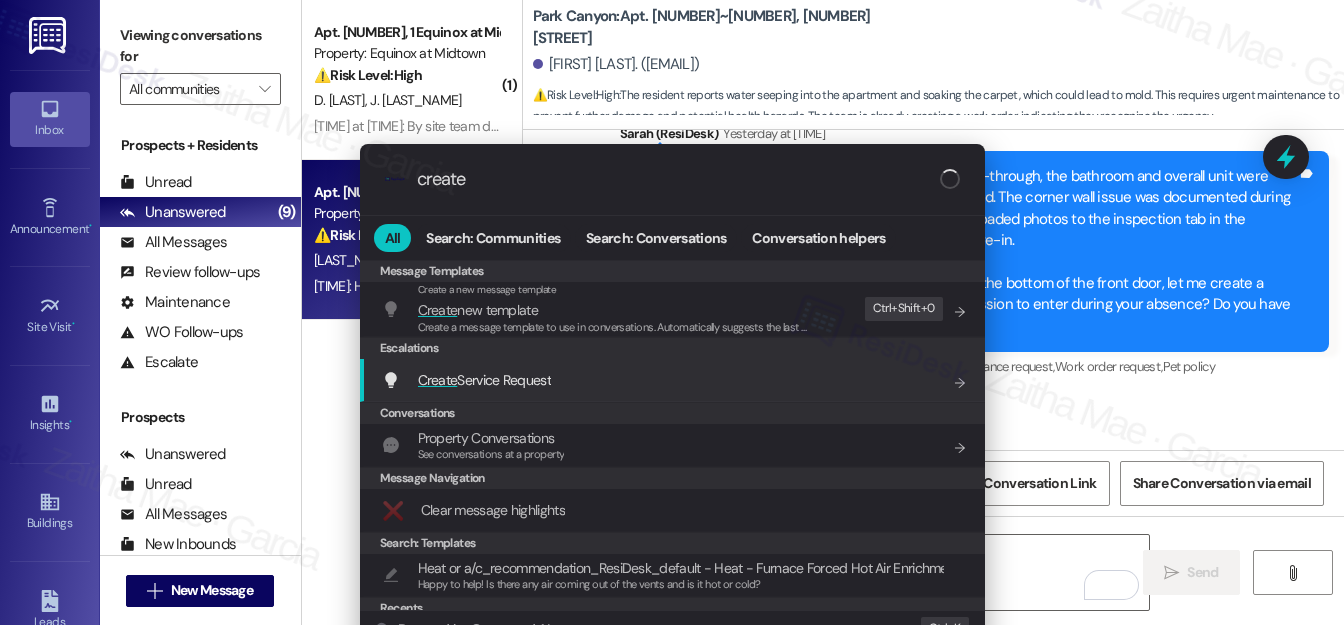 type on "create" 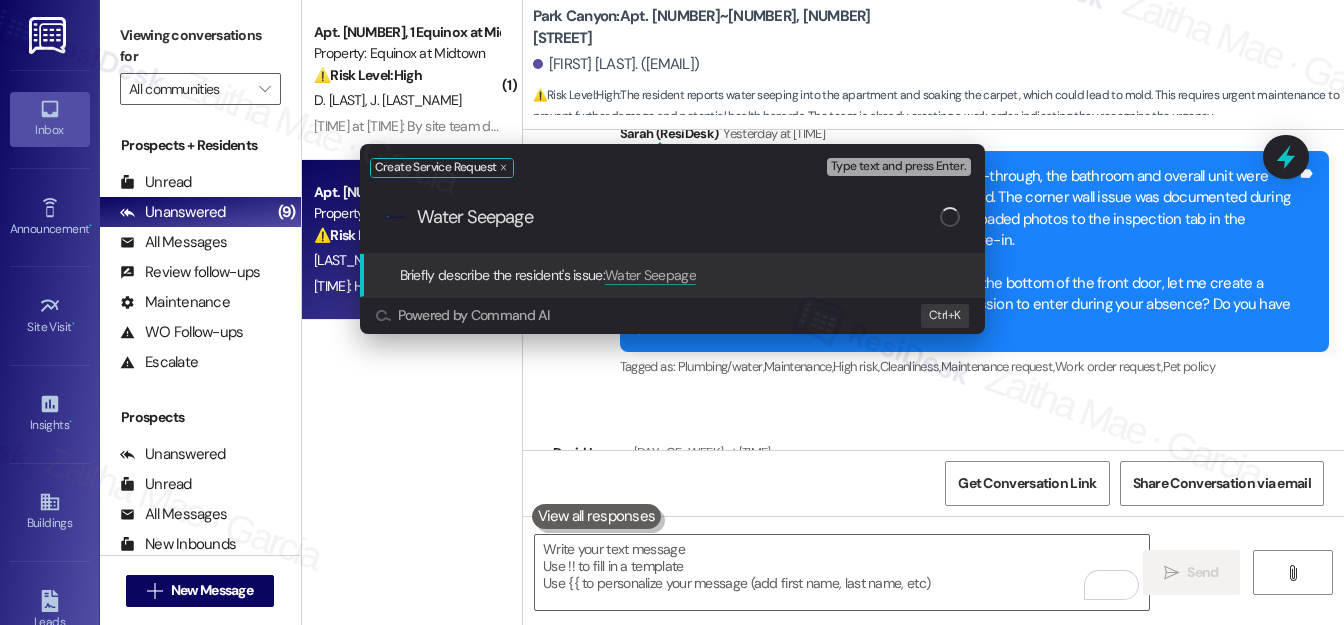 click on "Create Service Request Type text and press Enter. .cls-1{fill:#0a055f;}.cls-2{fill:#0cc4c4;} resideskLogoBlueOrange Water Seepage Briefly describe the resident's issue:  Water Seepage Powered by Command AI Ctrl+ K" at bounding box center [672, 312] 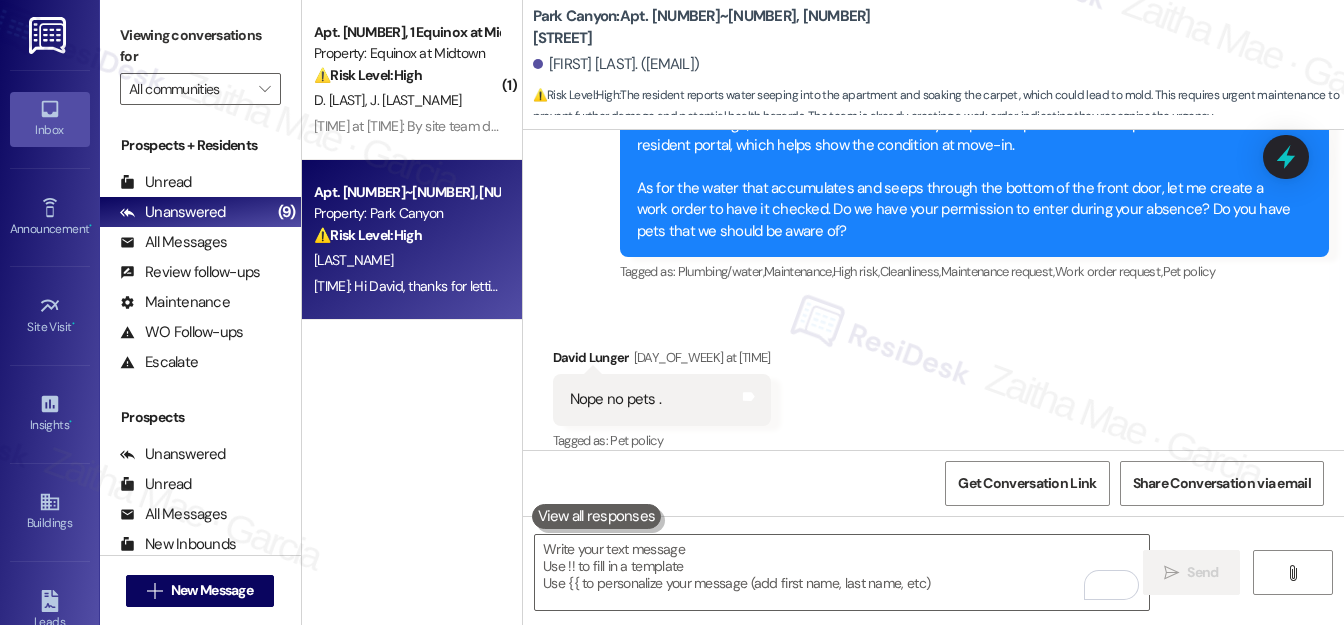 scroll, scrollTop: 3966, scrollLeft: 0, axis: vertical 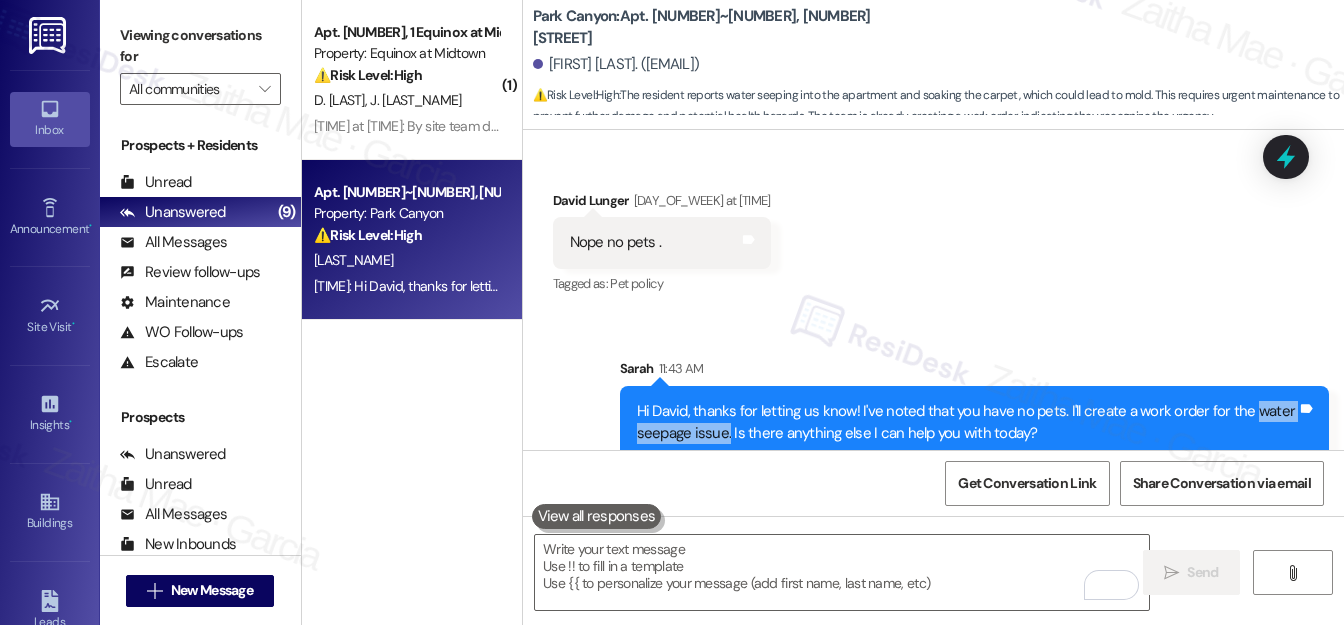 drag, startPoint x: 1236, startPoint y: 384, endPoint x: 726, endPoint y: 409, distance: 510.61237 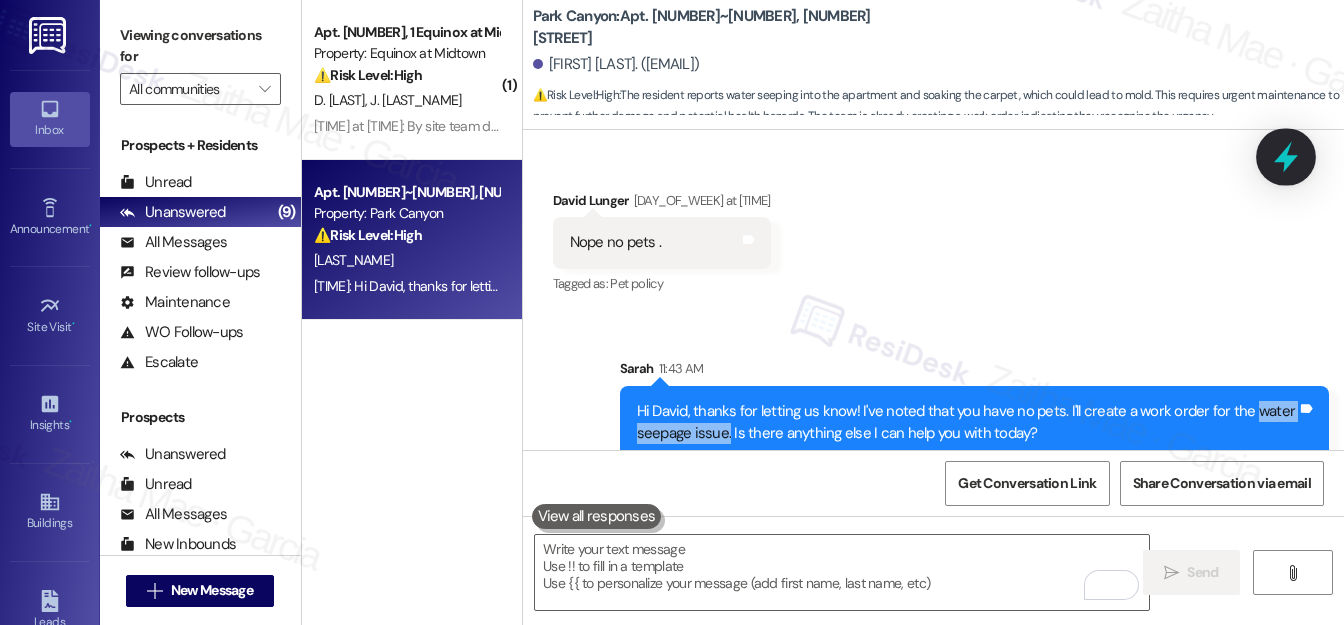 click 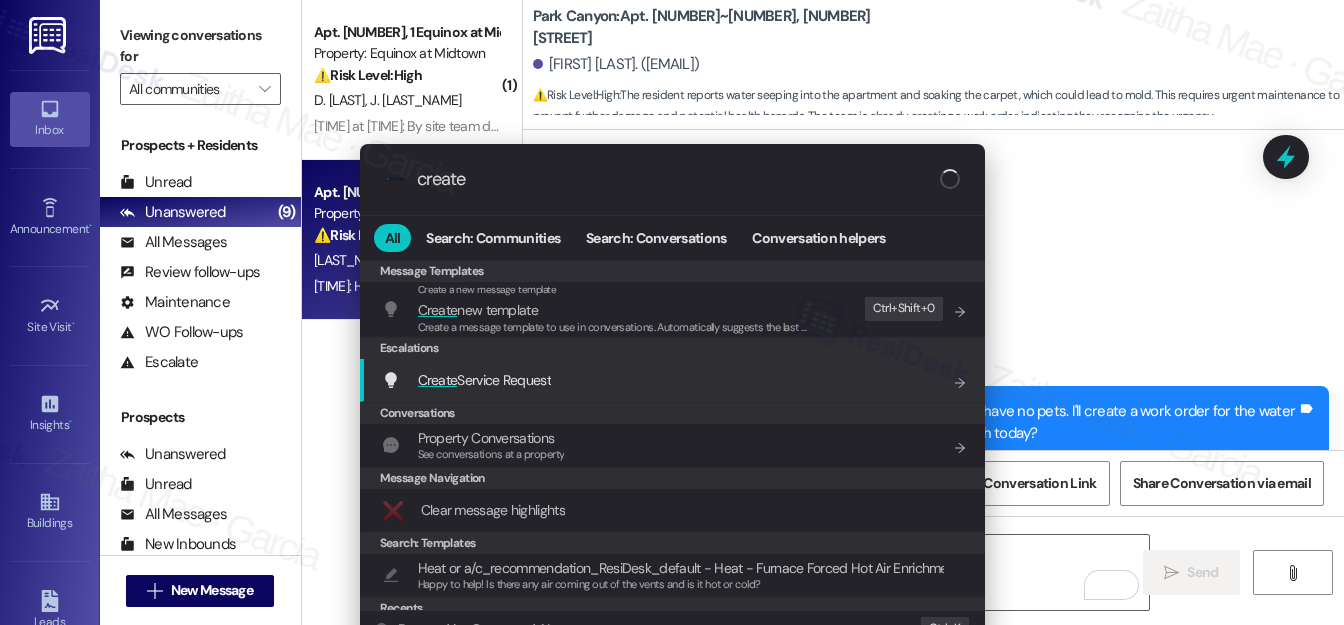 type on "create" 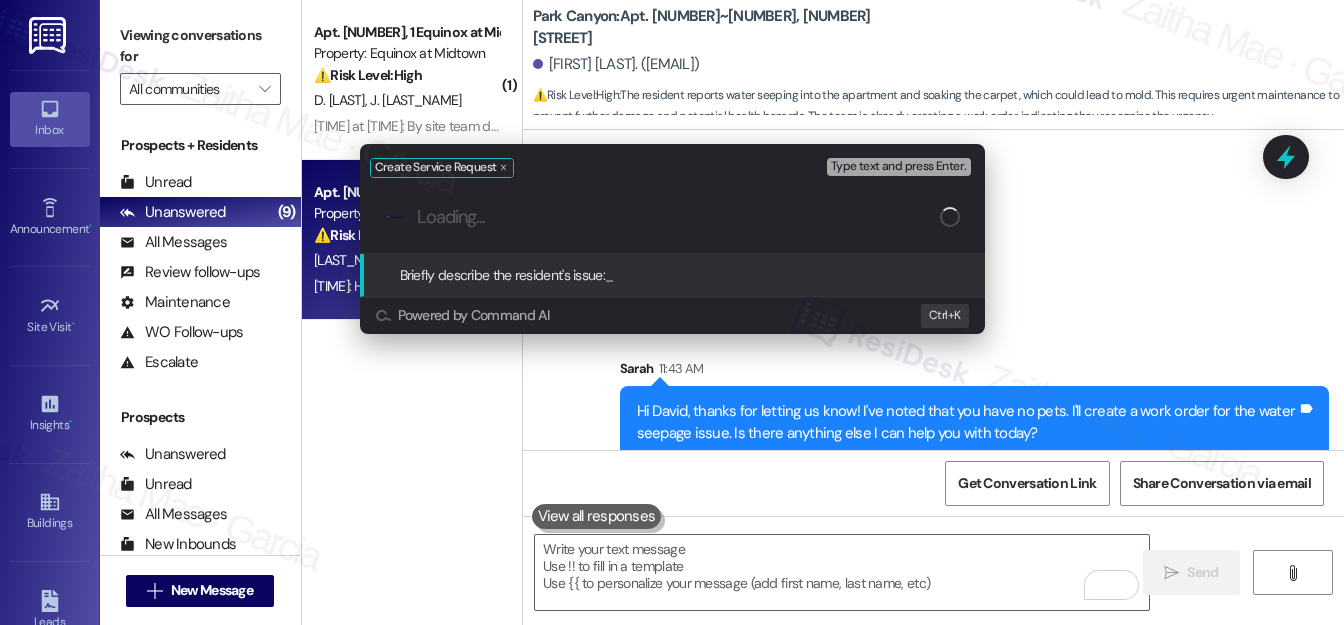paste on "water seepage issue." 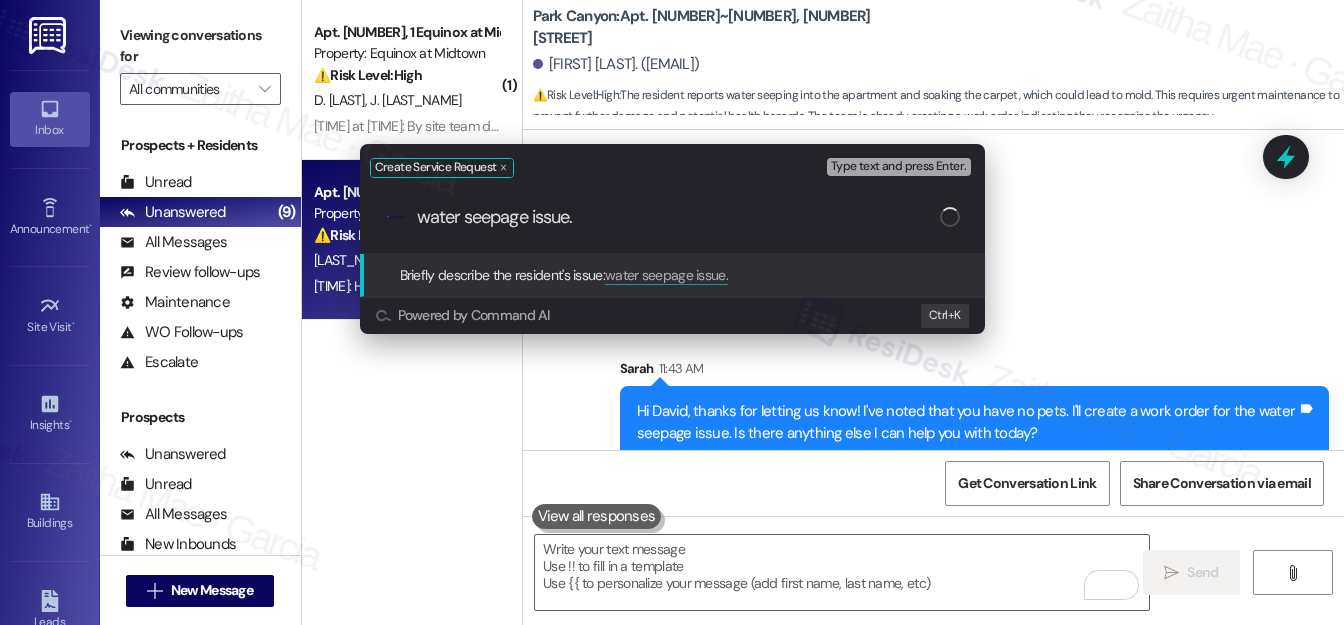 click on "water seepage issue." at bounding box center (678, 217) 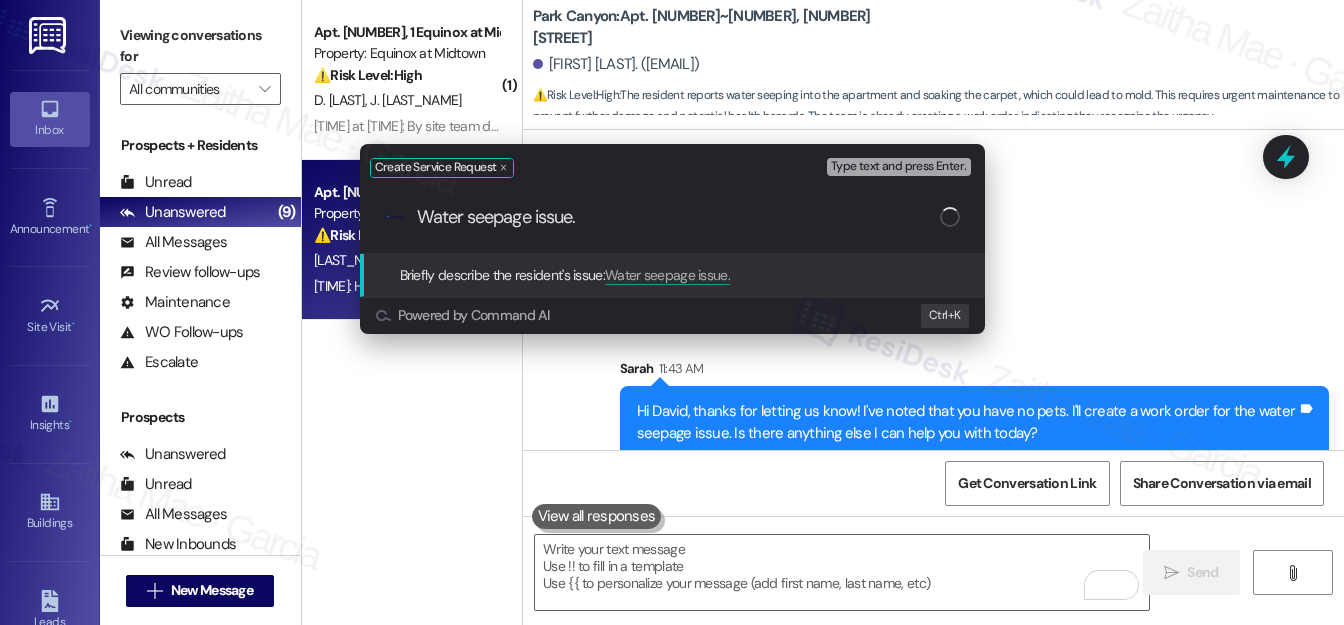 click on "Water seepage issue." at bounding box center (678, 217) 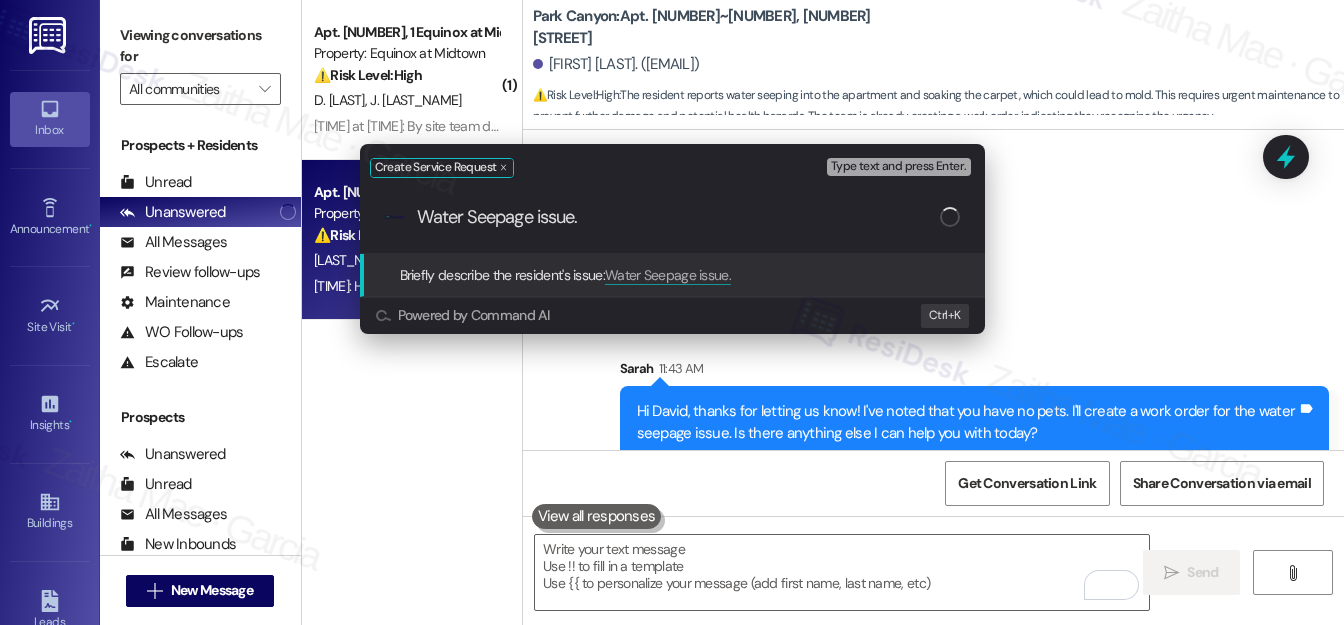 click on "Water Seepage issue." at bounding box center [678, 217] 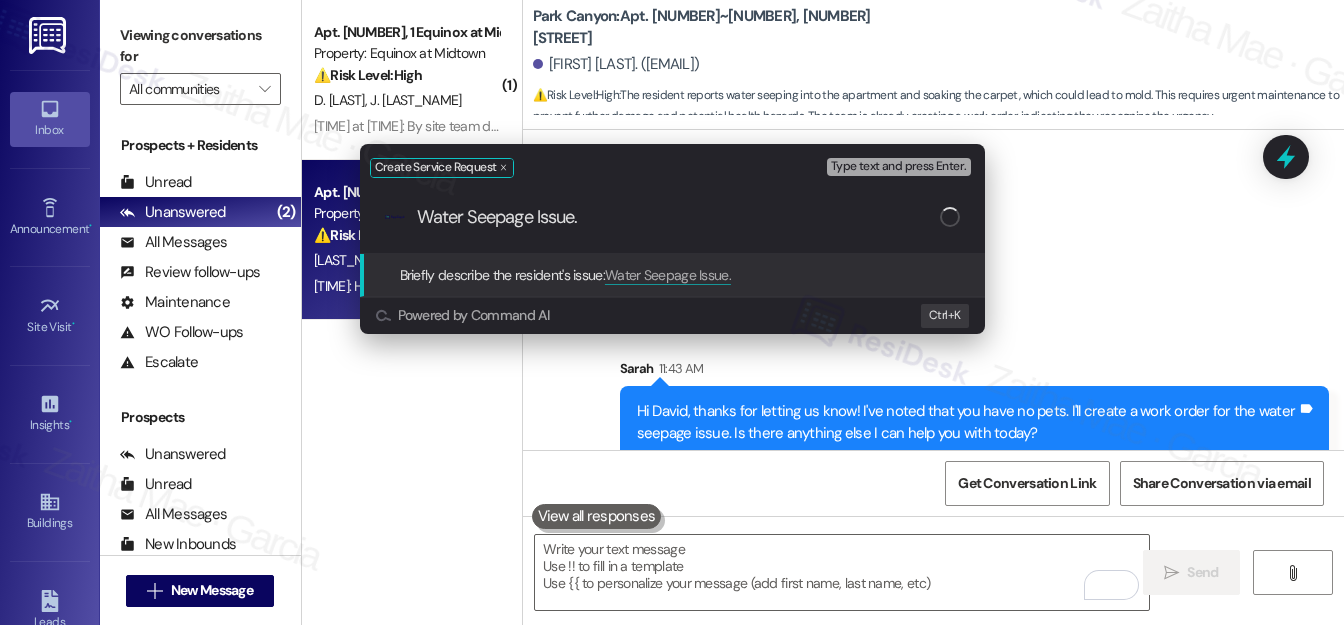 click on "Water Seepage Issue." at bounding box center [678, 217] 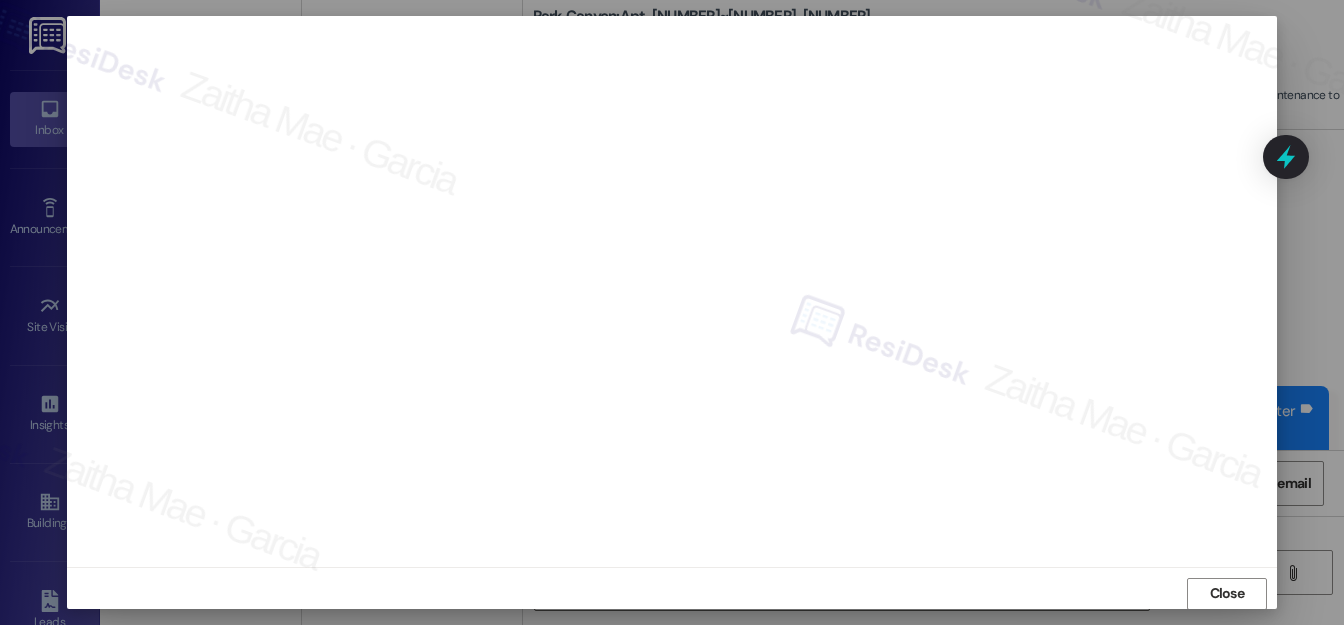 scroll, scrollTop: 22, scrollLeft: 0, axis: vertical 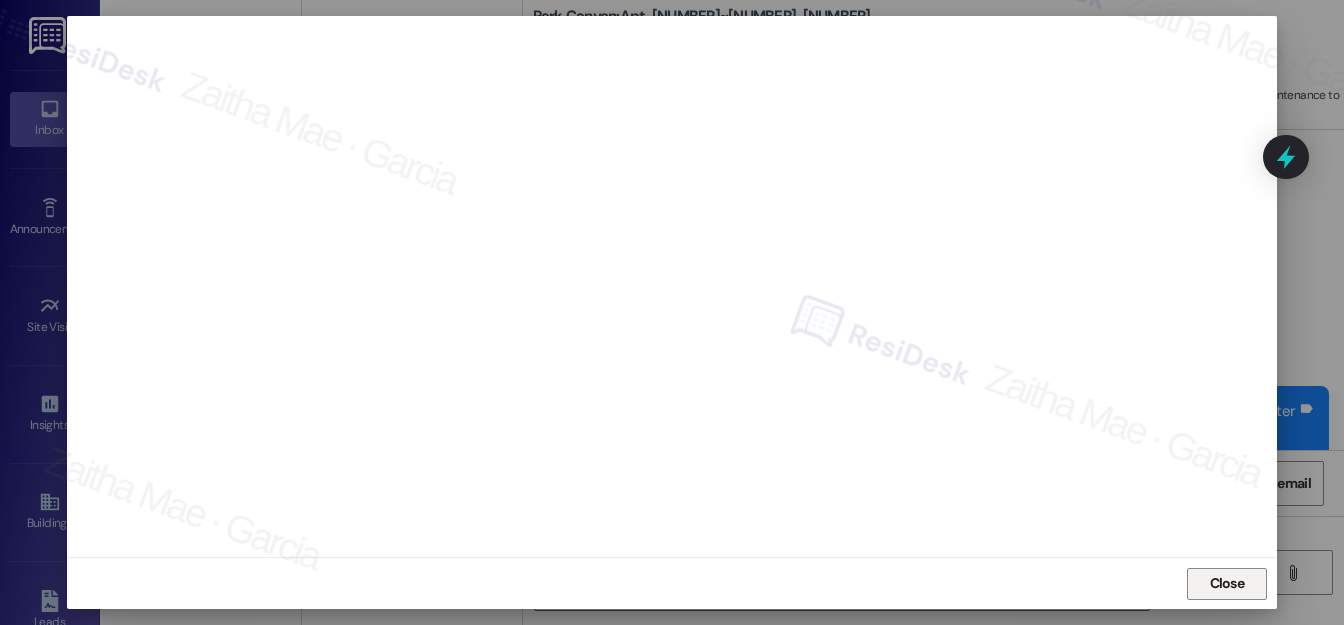click on "Close" at bounding box center [1227, 583] 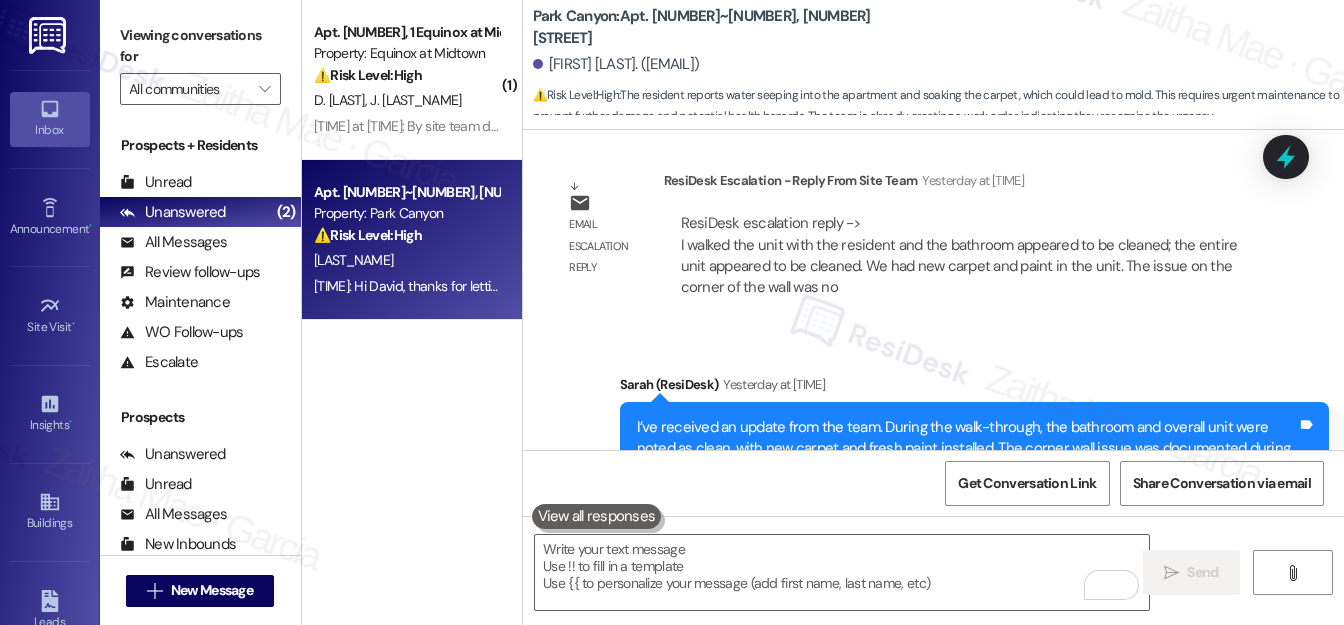 scroll, scrollTop: 3421, scrollLeft: 0, axis: vertical 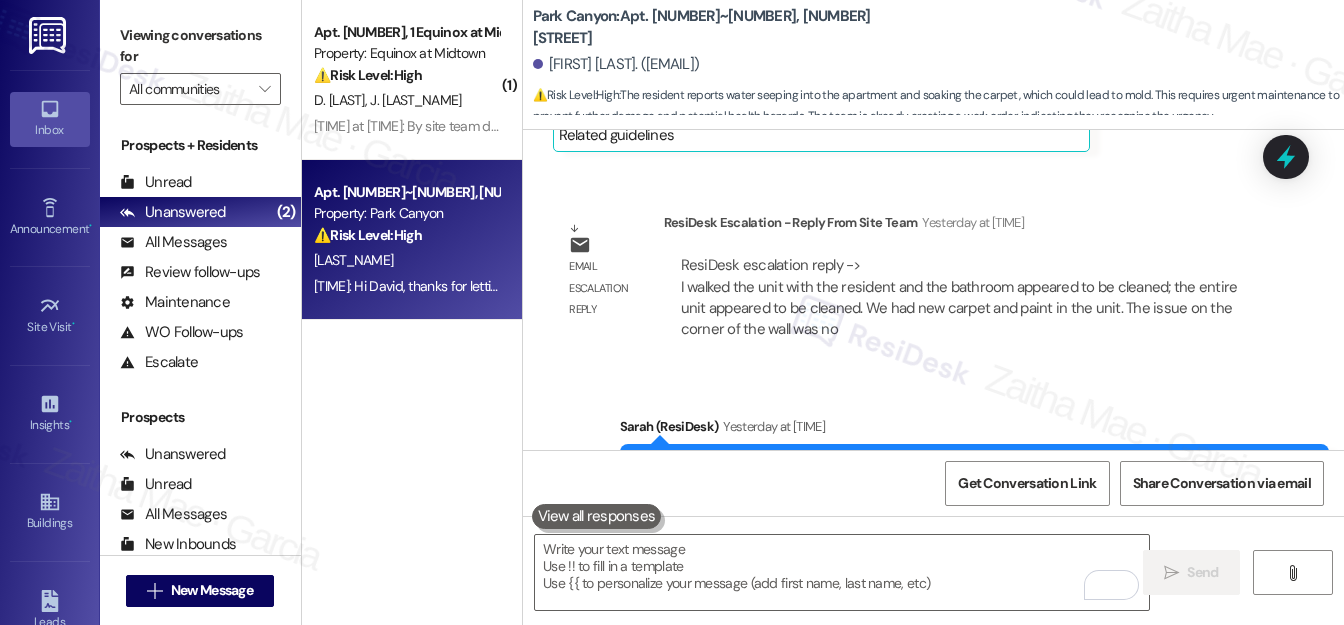 drag, startPoint x: 1279, startPoint y: 150, endPoint x: 1195, endPoint y: 242, distance: 124.57929 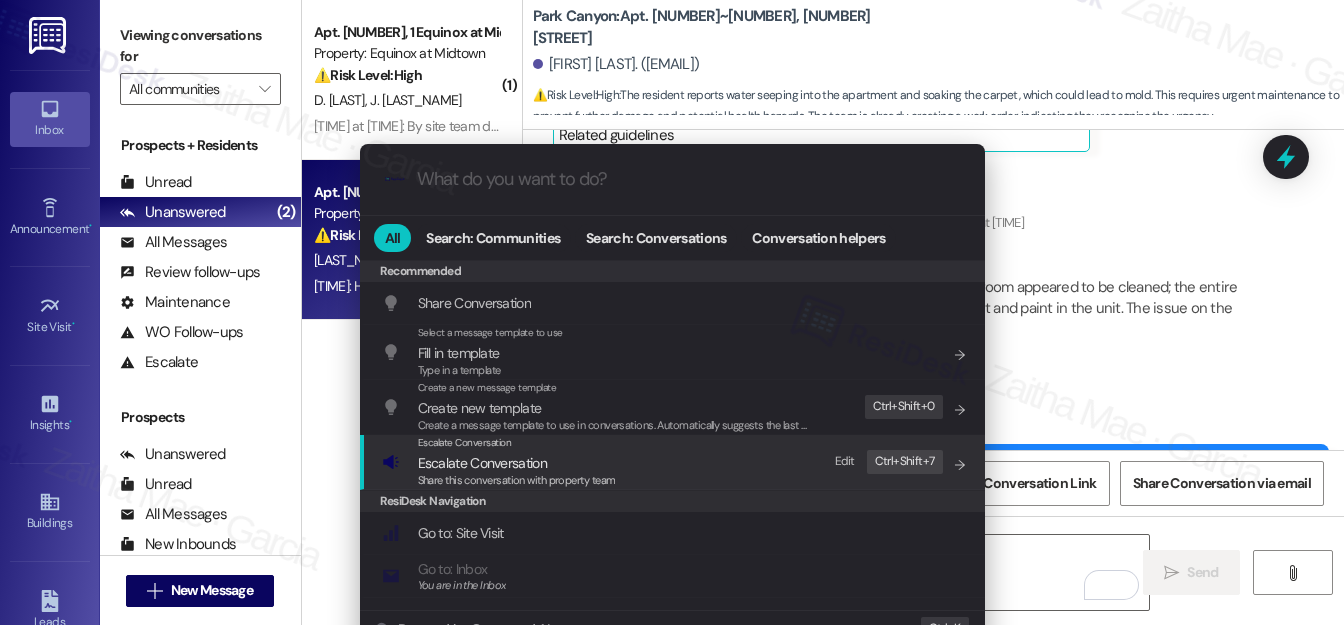 click on "Escalate Conversation" at bounding box center (482, 463) 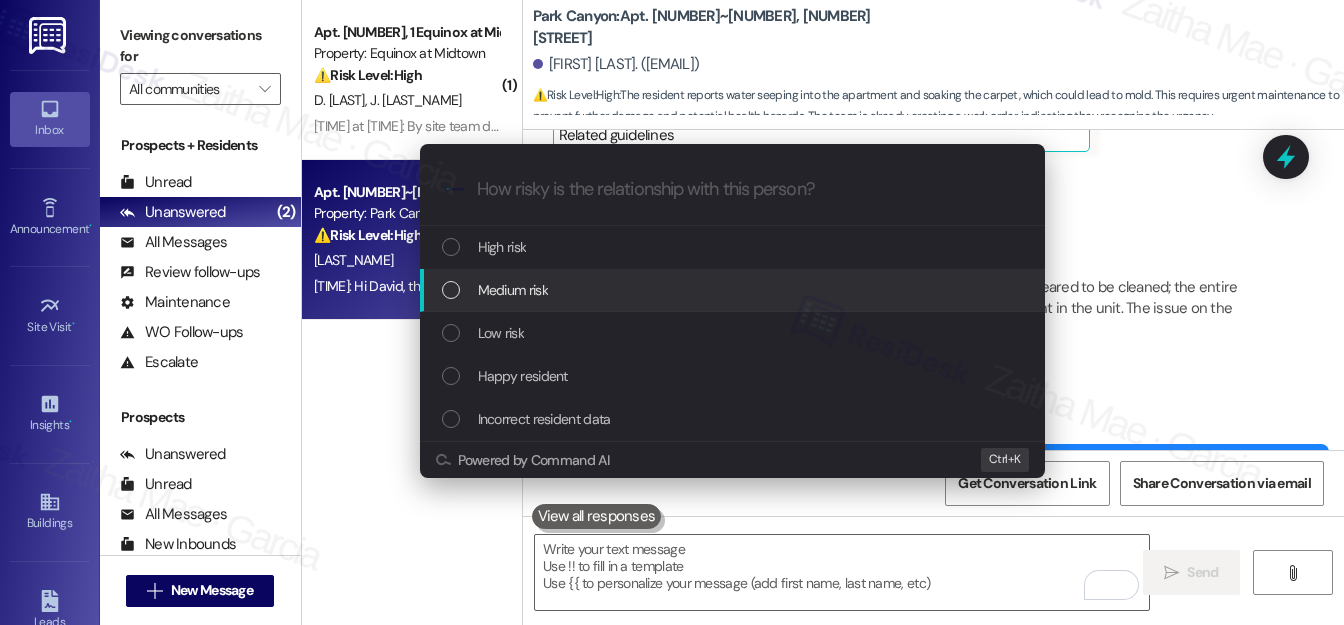 click on "Medium risk" at bounding box center [513, 290] 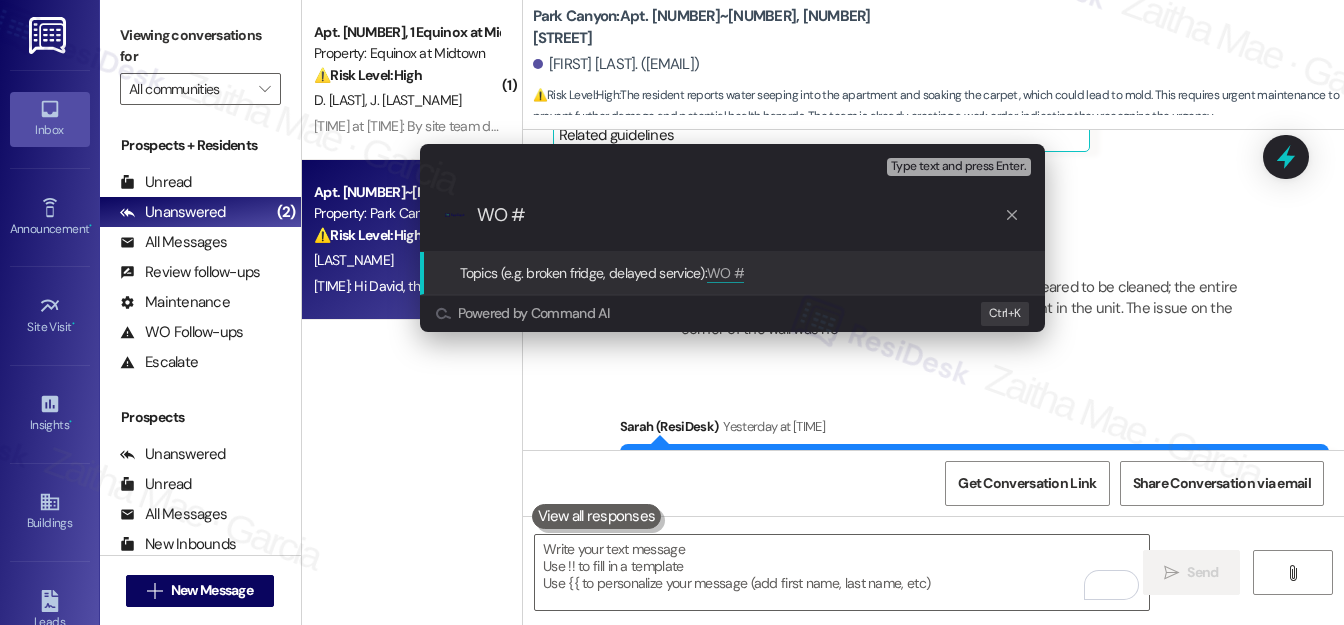paste on "8487979" 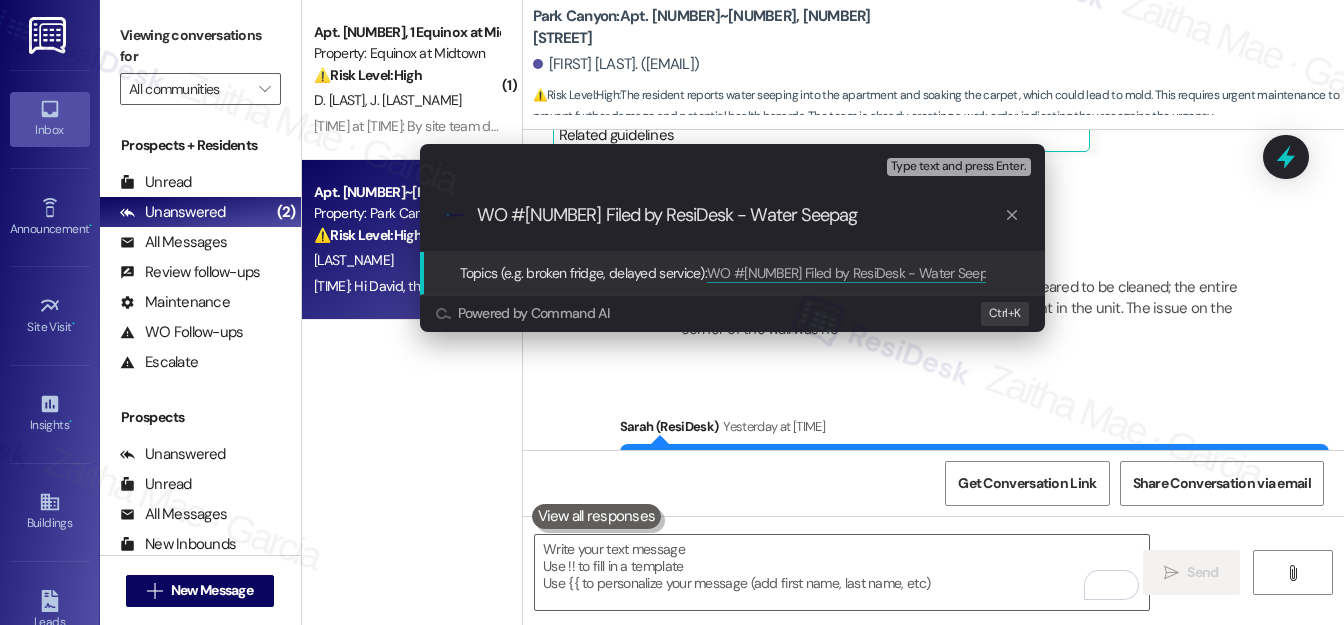 type on "WO #8487979 Filed by ResiDesk - Water Seepage" 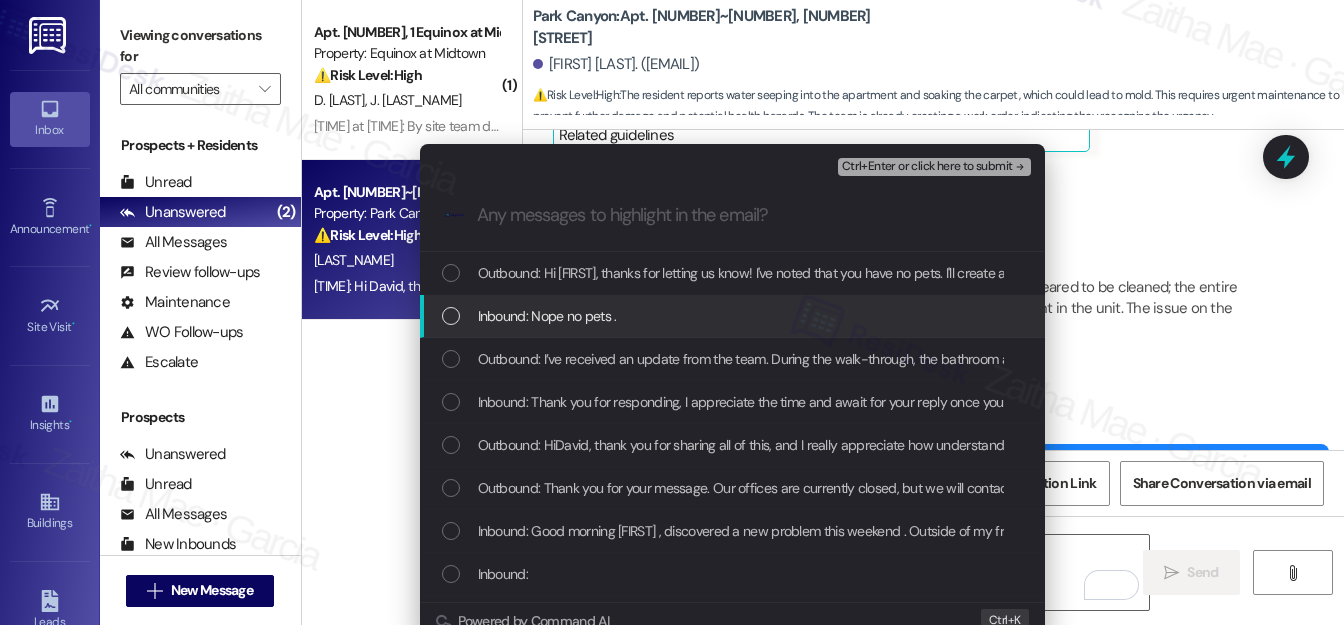 click at bounding box center [451, 316] 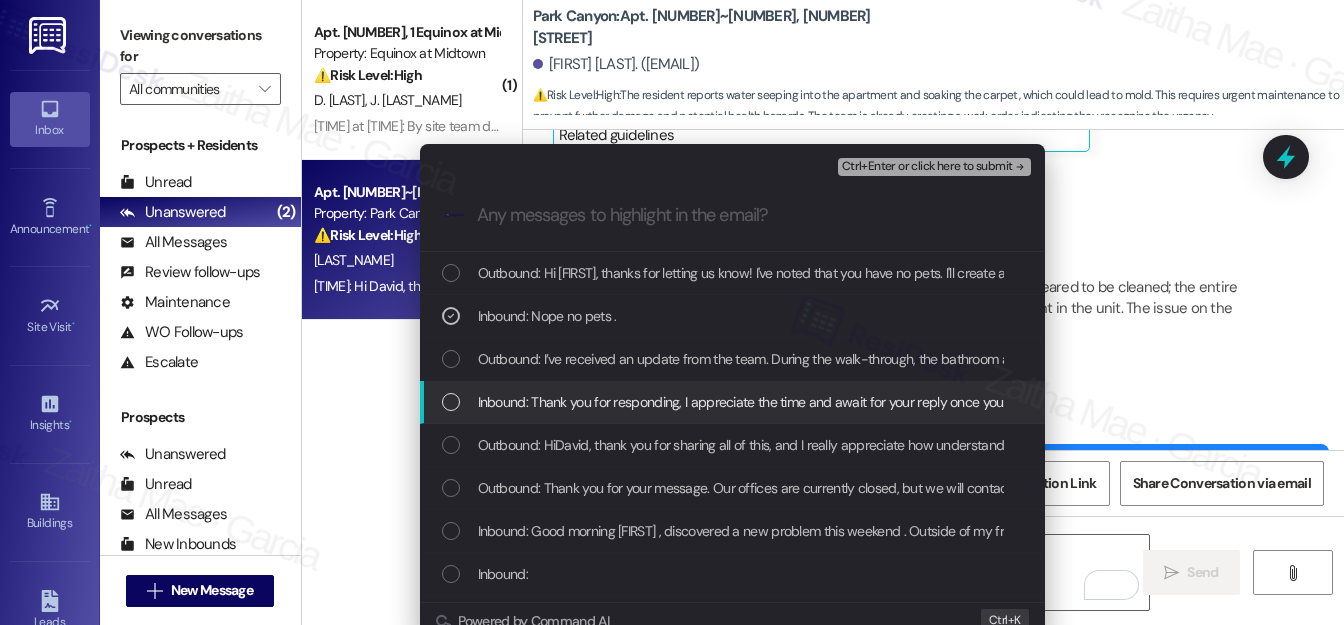 click on "Inbound: Thank you for responding,    I appreciate the time and await for your reply once you hear something yourself ." at bounding box center [734, 402] 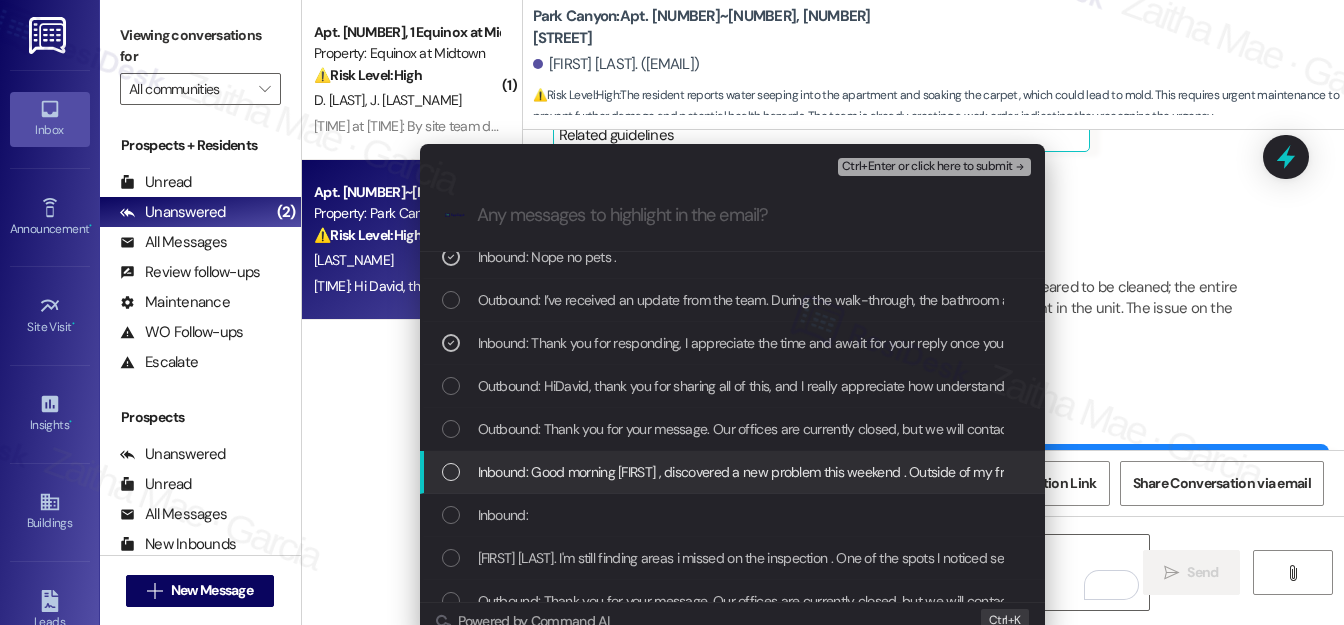 scroll, scrollTop: 90, scrollLeft: 0, axis: vertical 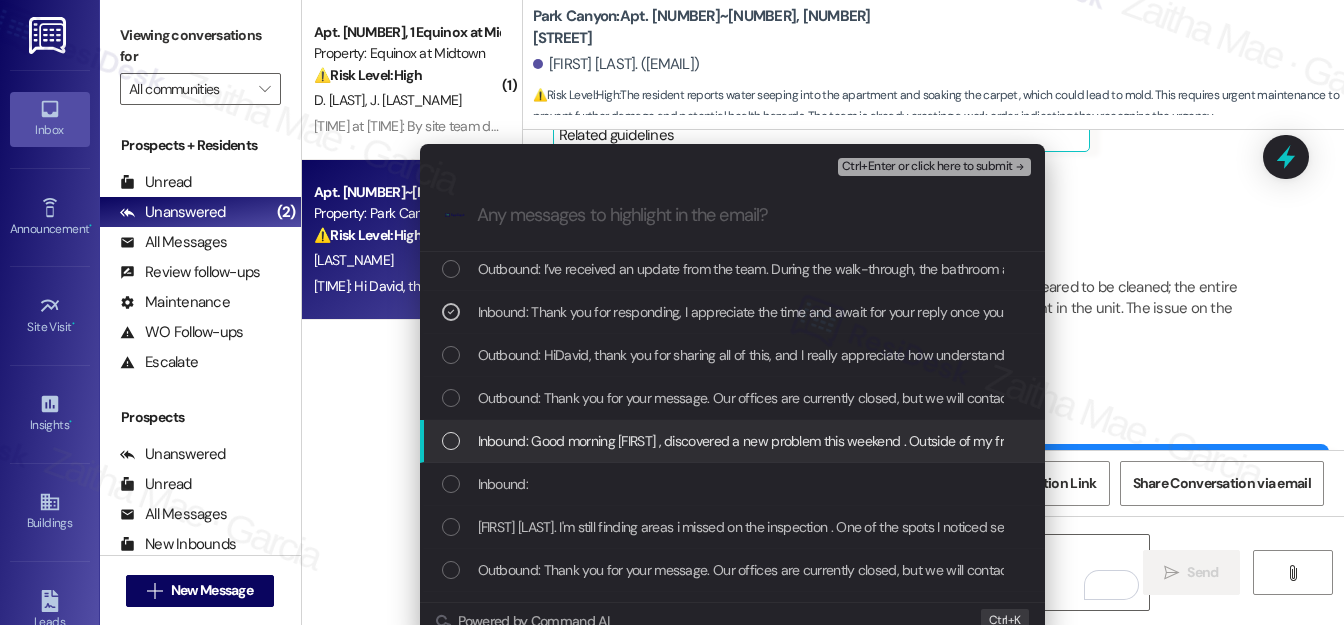 click at bounding box center (451, 441) 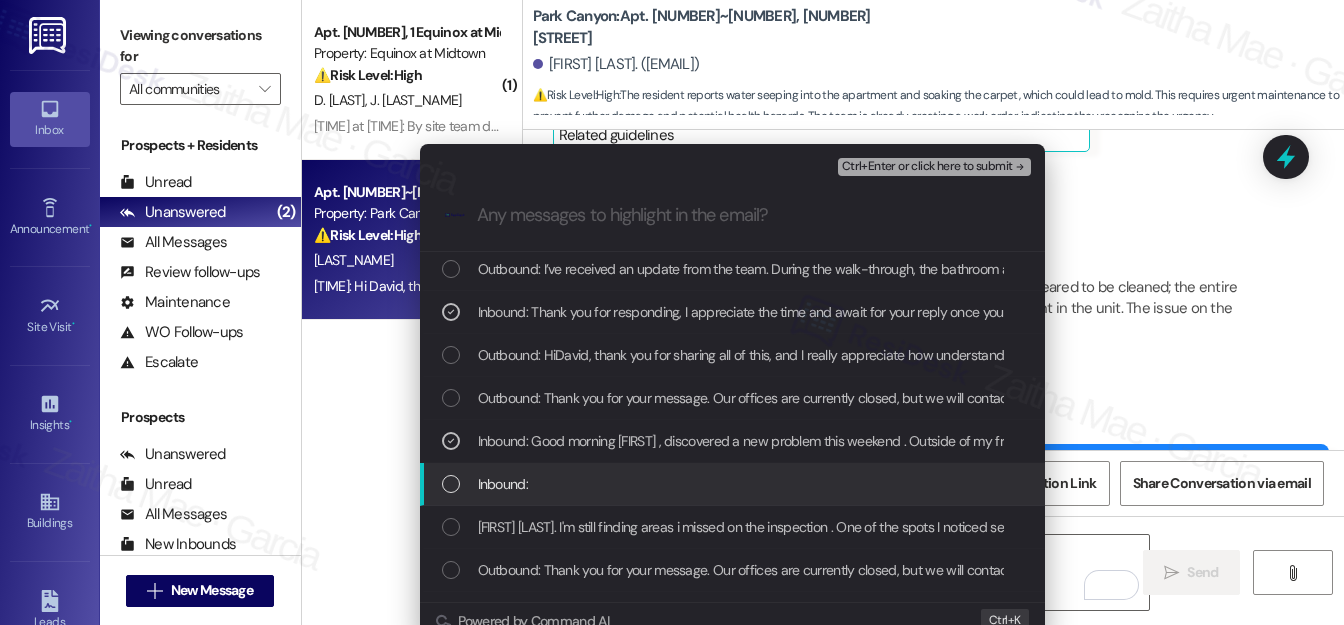click at bounding box center [451, 484] 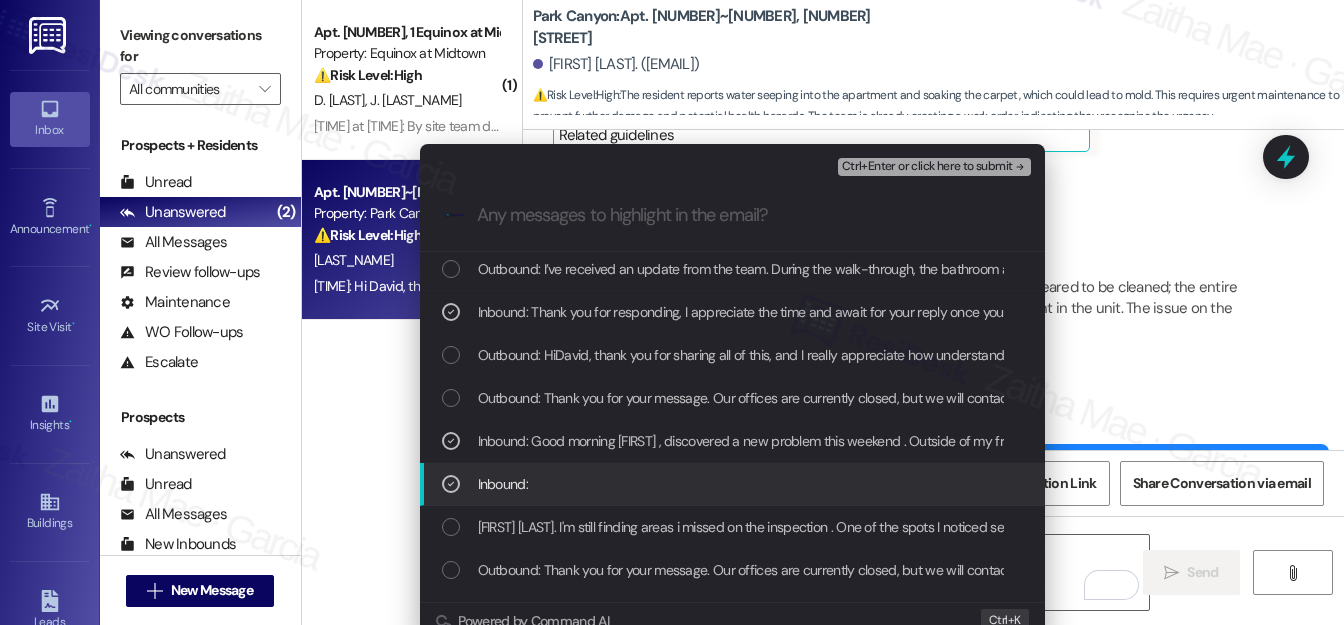 scroll, scrollTop: 165, scrollLeft: 0, axis: vertical 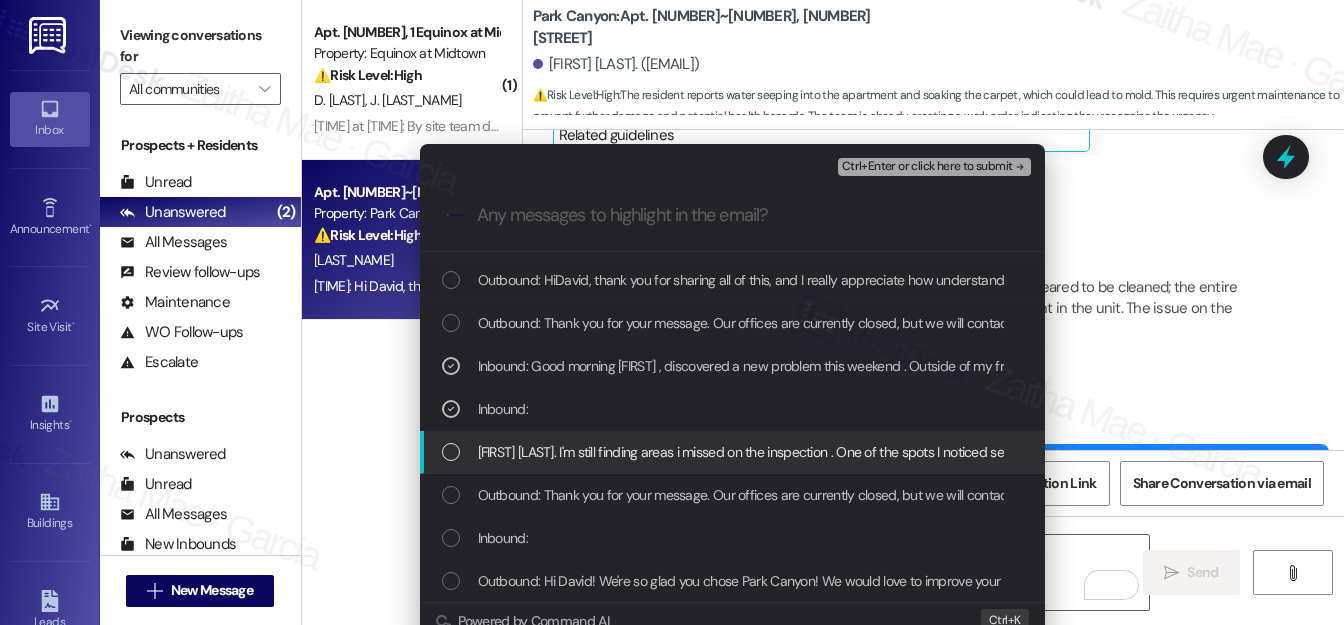 click on "[FIRST] [LAST]. I'm still finding areas i missed on the inspection . One of the spots I noticed seems to getting larger on its own (see picture) the repair is coming off the wall . I'm only here for a few months   so not a huge deal but my worries and concerns is the day I leave I do not want to be reasonable for these damages . If cleaning the bathroom is too hard , let the tennant now that a cleaning service may be needed before move in . Thanks for reaching out . [FIRST]" at bounding box center (734, 452) 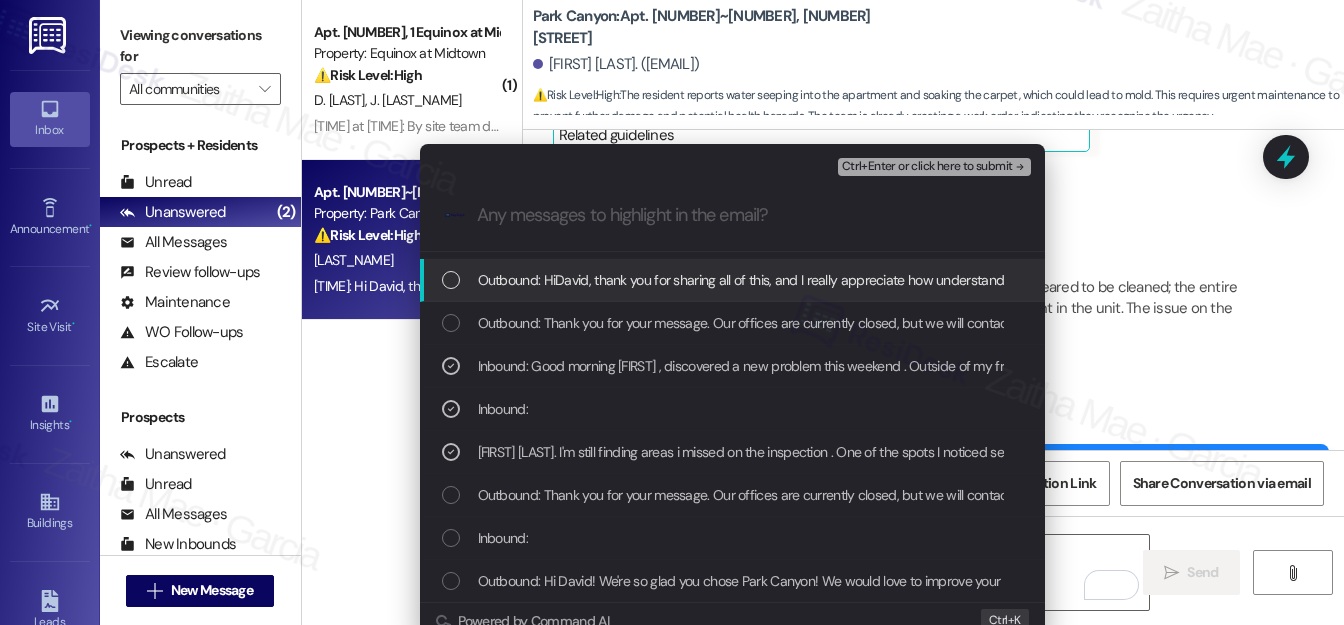 click on "Ctrl+Enter or click here to submit" at bounding box center (934, 167) 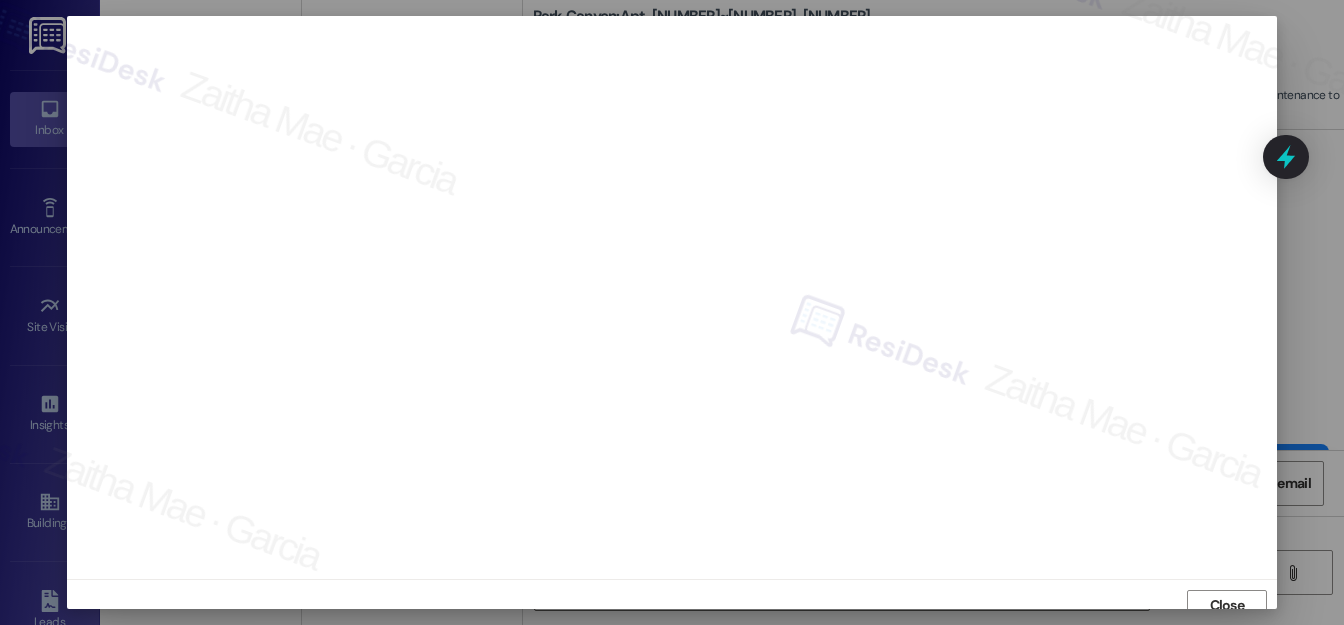 scroll, scrollTop: 12, scrollLeft: 0, axis: vertical 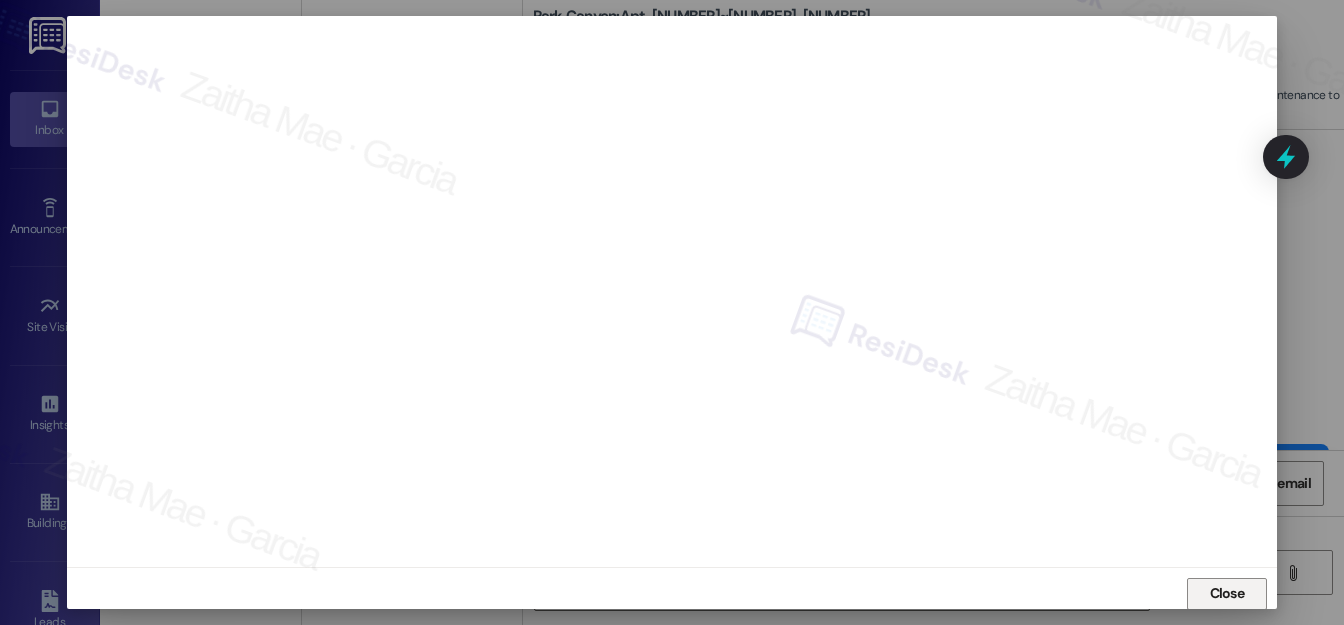 click on "Close" at bounding box center [1227, 593] 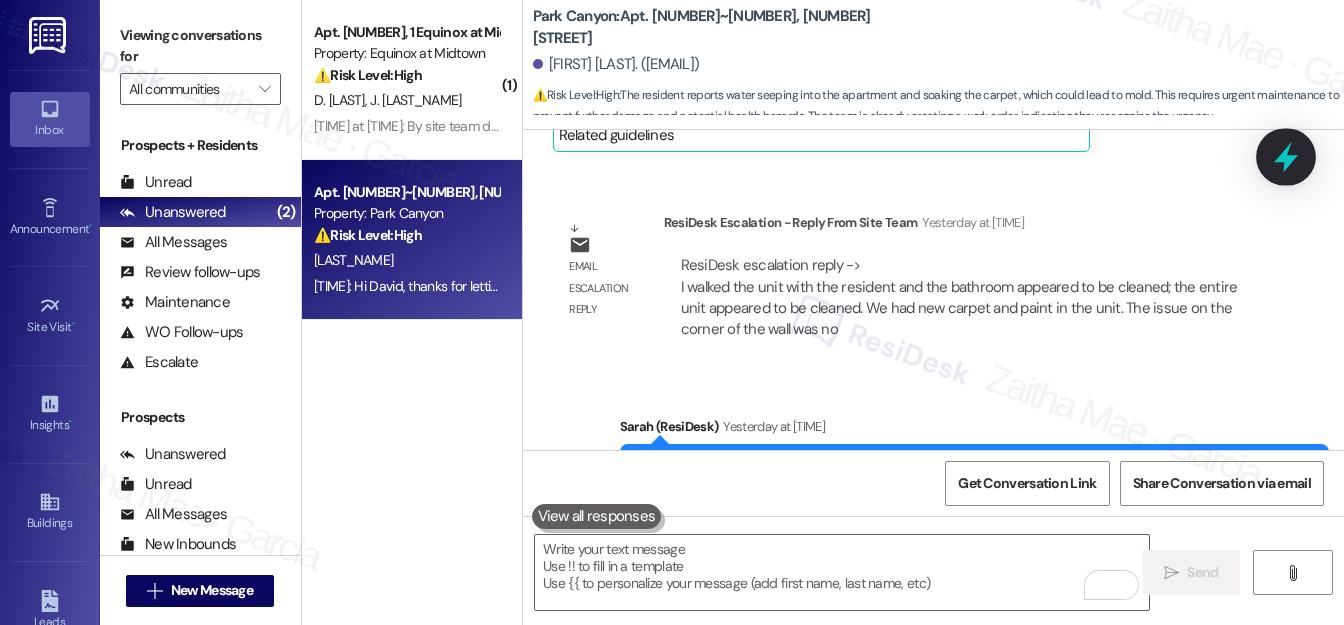 click 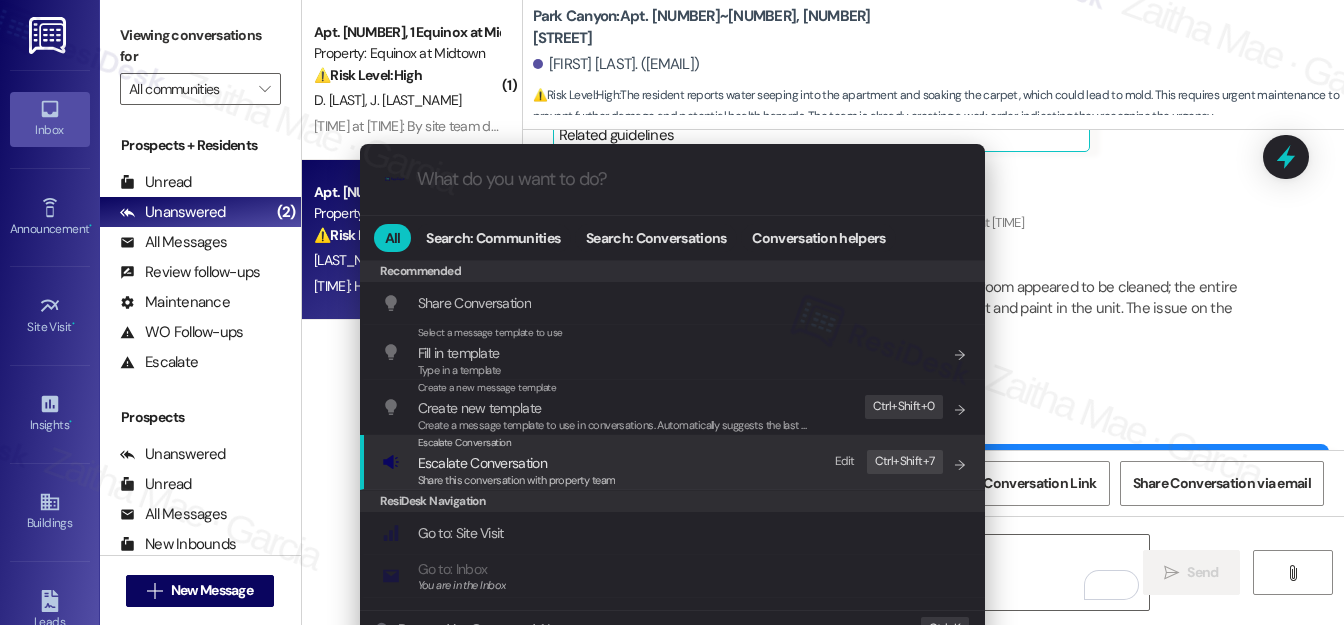 drag, startPoint x: 485, startPoint y: 463, endPoint x: 494, endPoint y: 393, distance: 70.5762 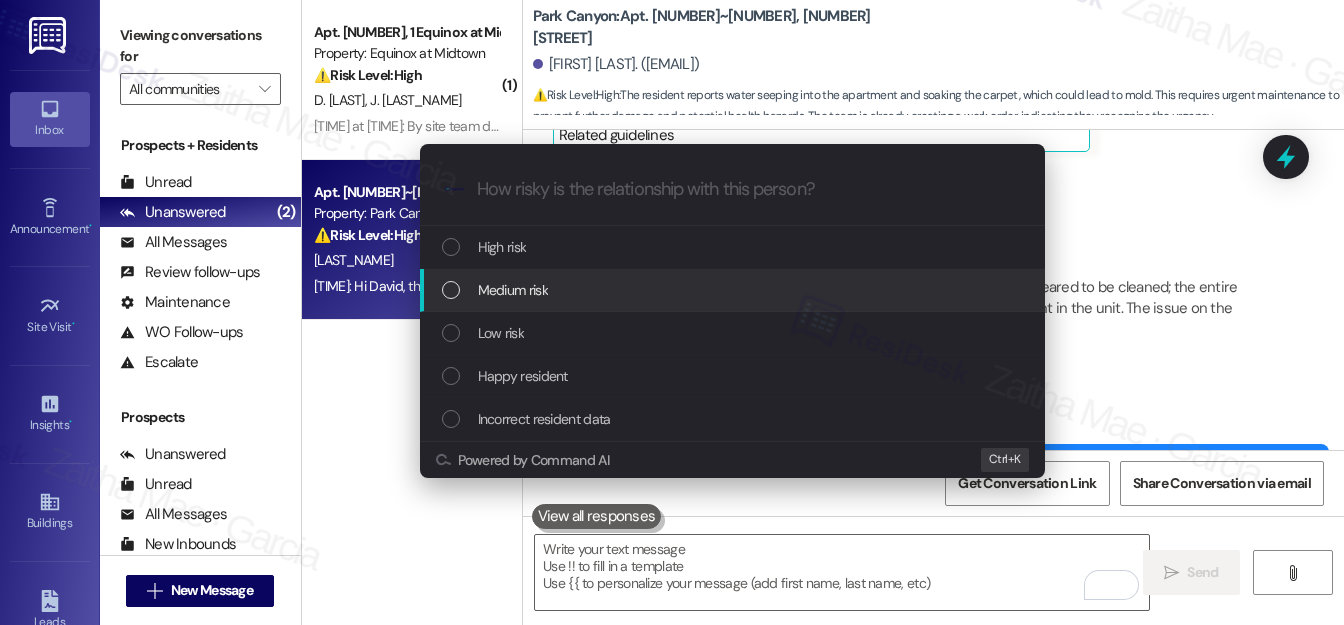 click on "Medium risk" at bounding box center [513, 290] 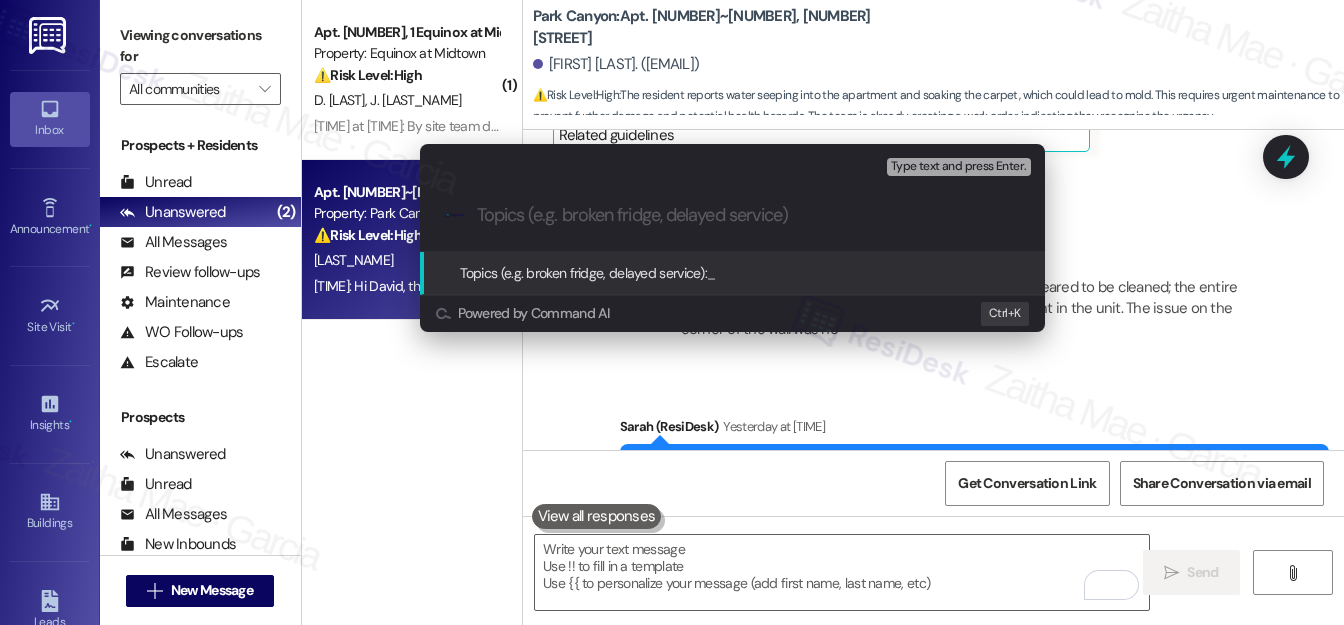 paste on "WO #8487979 Filed by ResiDesk - Water Seepage" 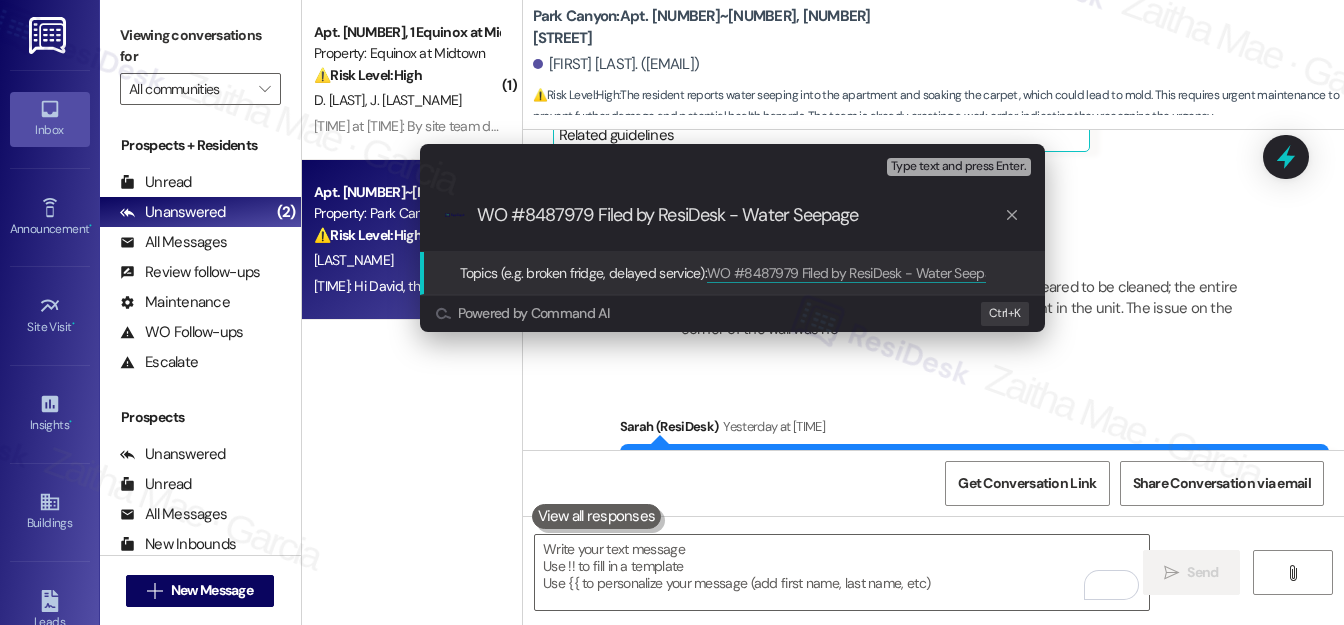 type 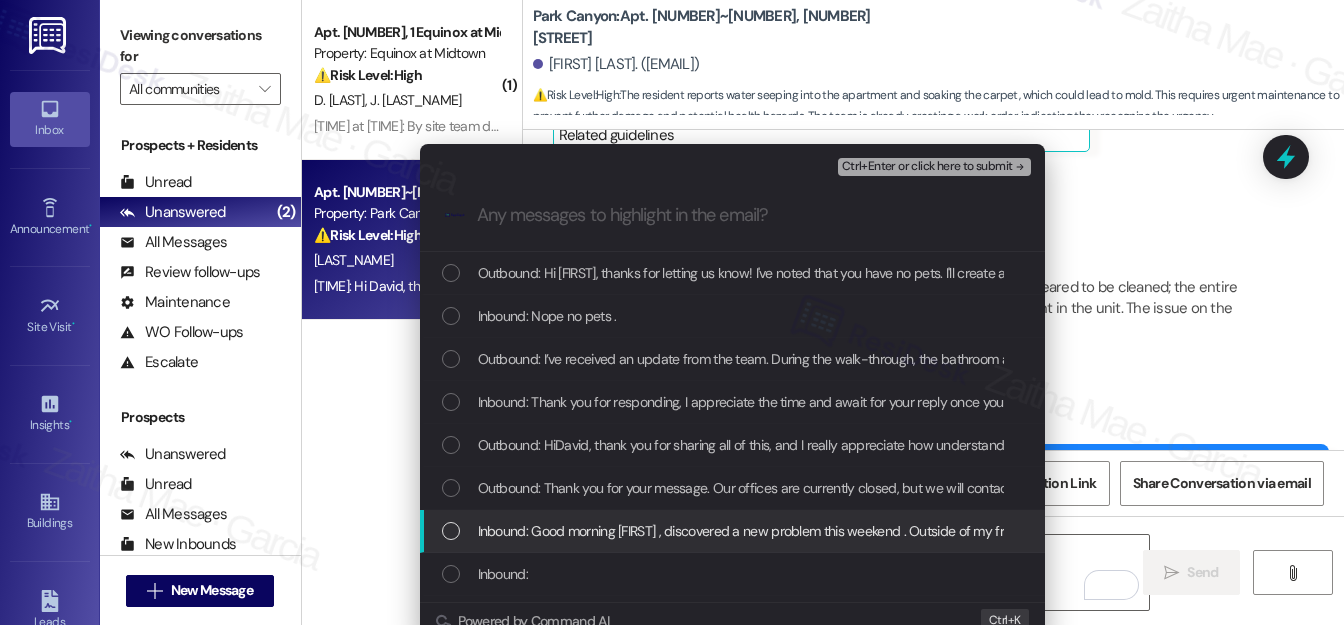 click at bounding box center (451, 531) 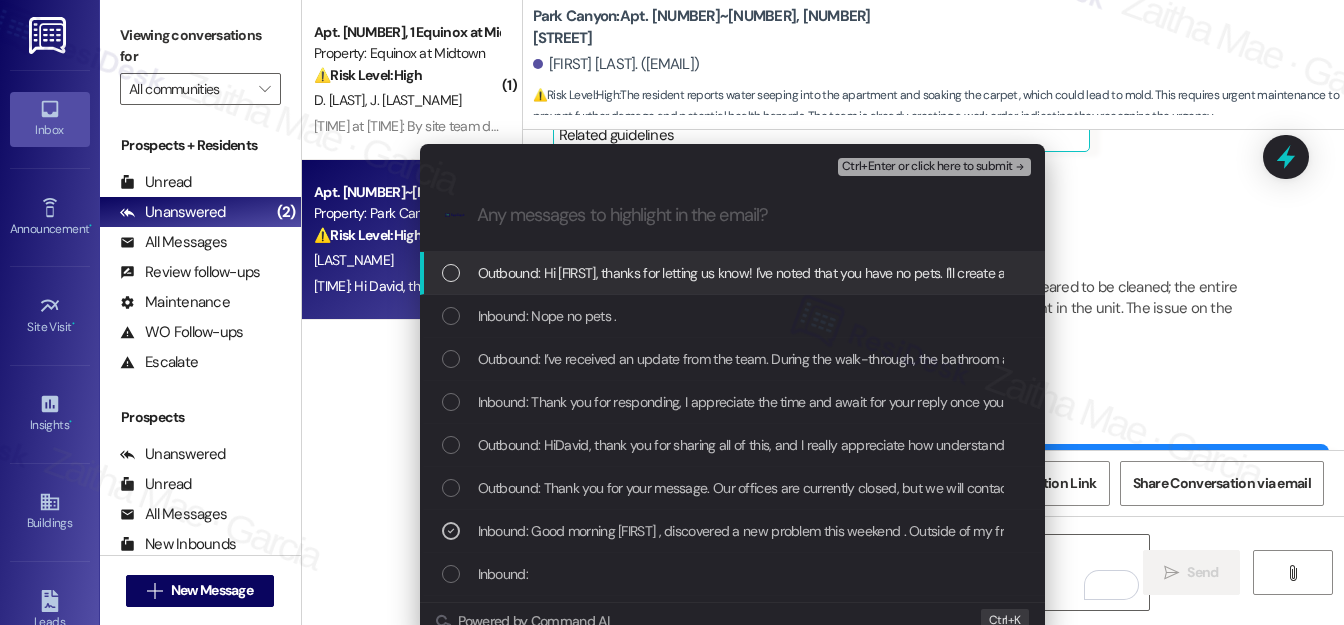 click on "Ctrl+Enter or click here to submit" at bounding box center (927, 167) 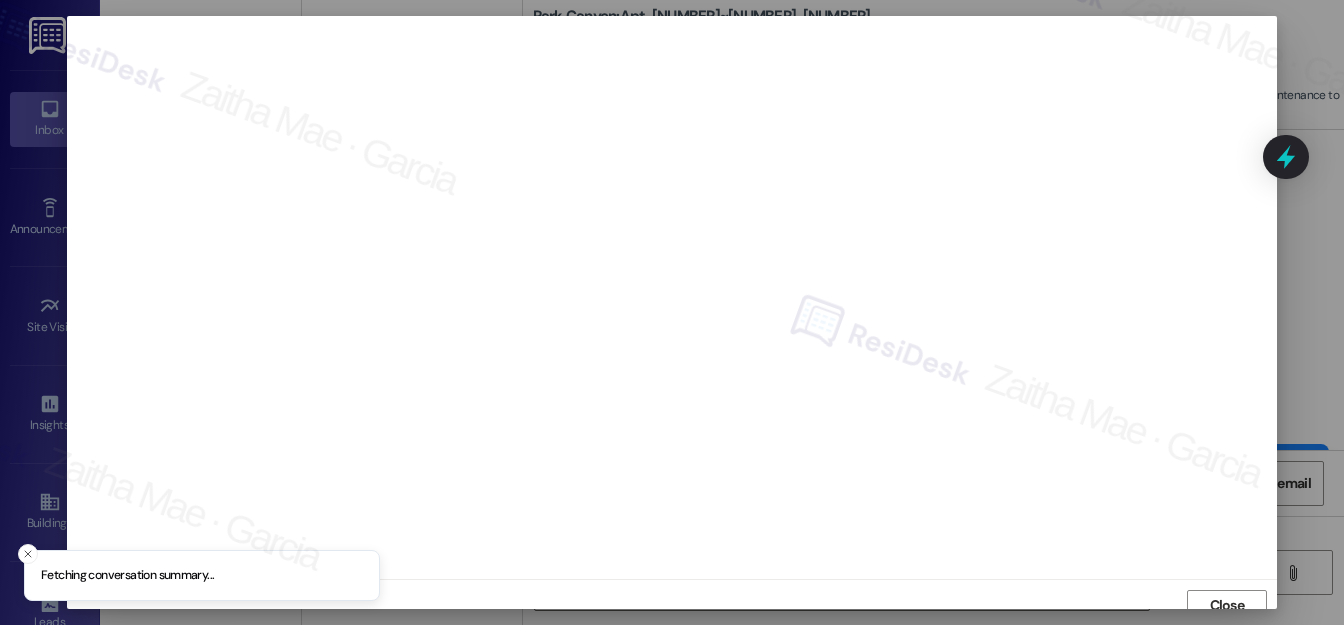 scroll, scrollTop: 12, scrollLeft: 0, axis: vertical 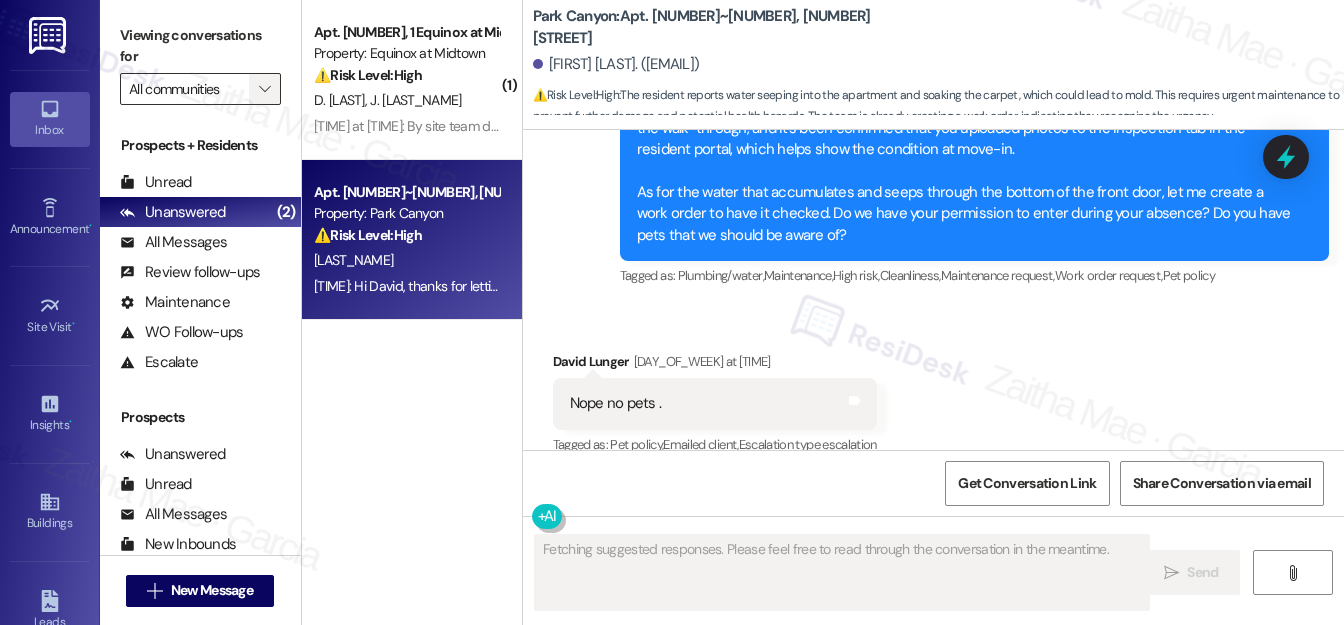 click on "" at bounding box center [264, 89] 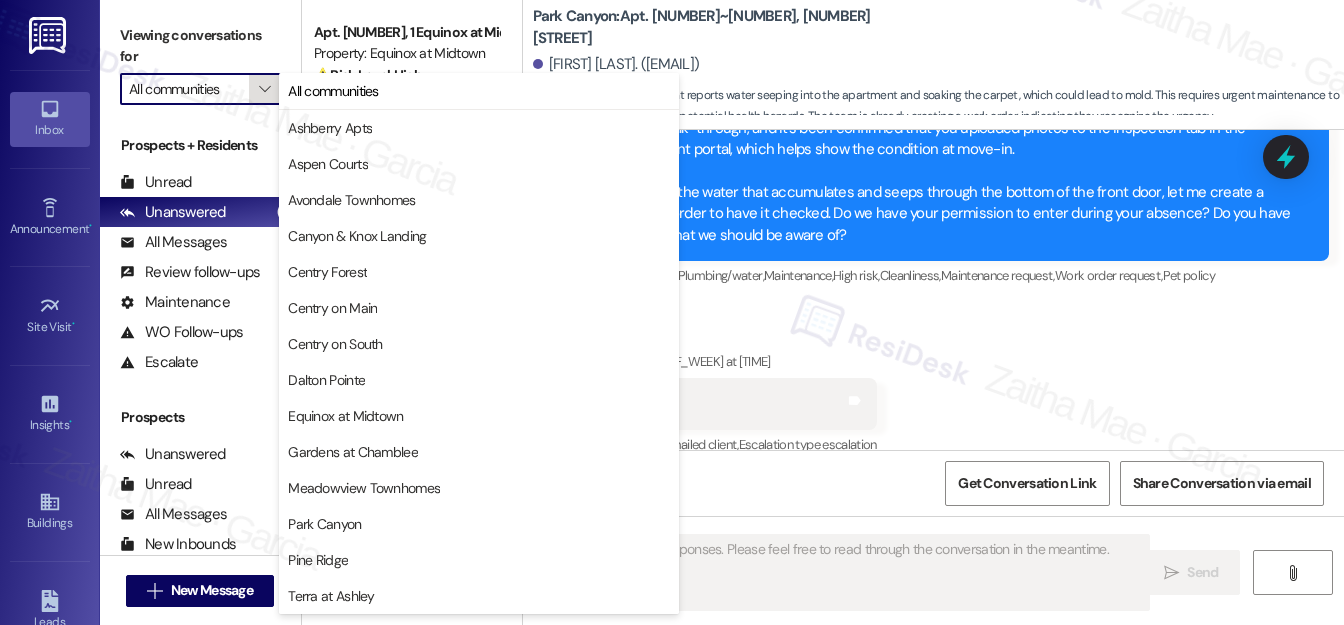 click on "" at bounding box center (264, 89) 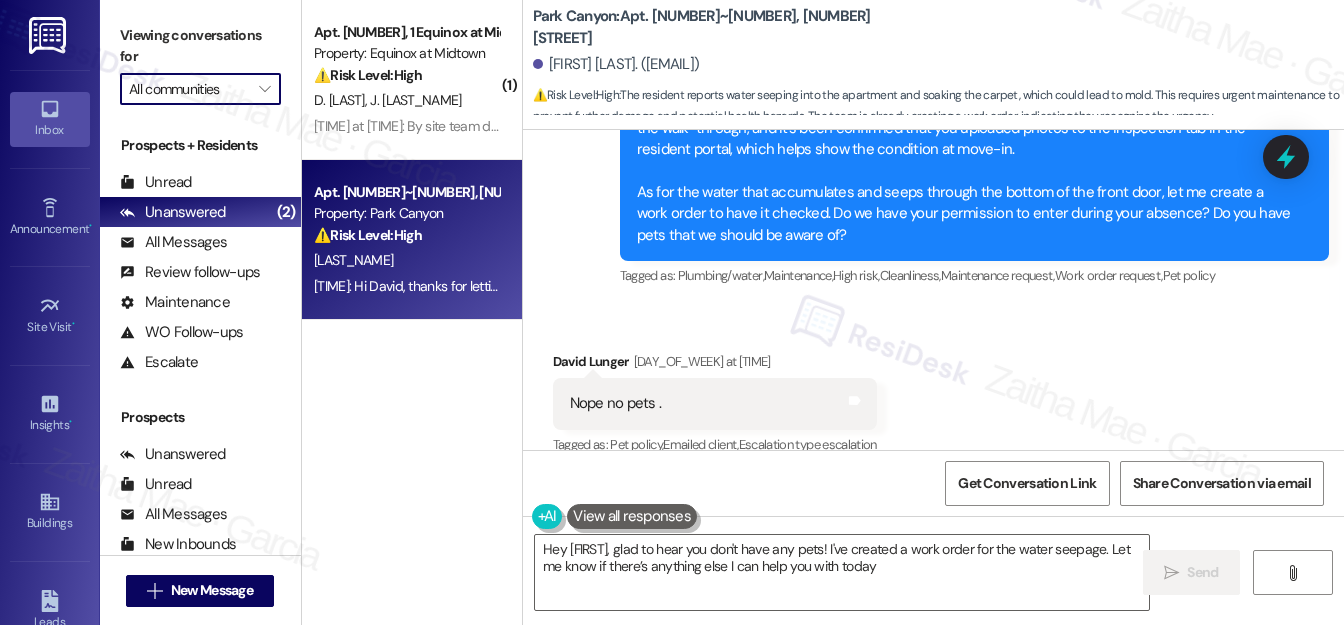 type on "Hey {{first_name}}, glad to hear you don't have any pets! I've created a work order for the water seepage. Let me know if there’s anything else I can help you with today!" 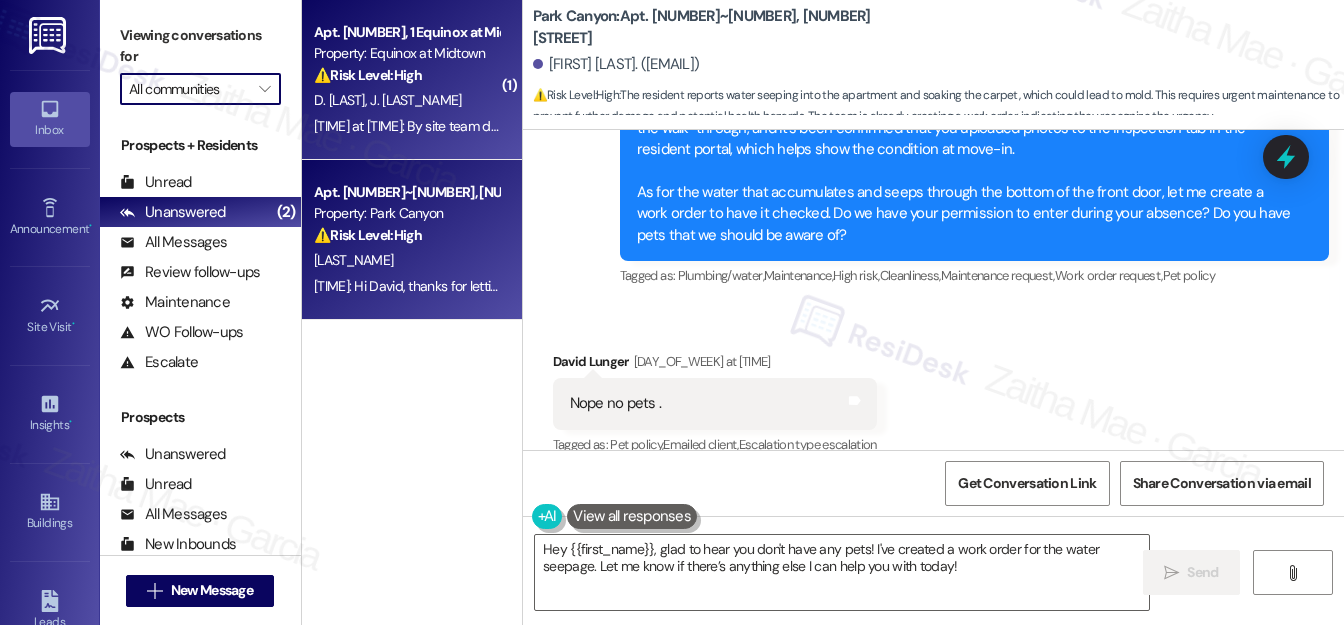 click on "[LAST] [LAST]" at bounding box center (406, 100) 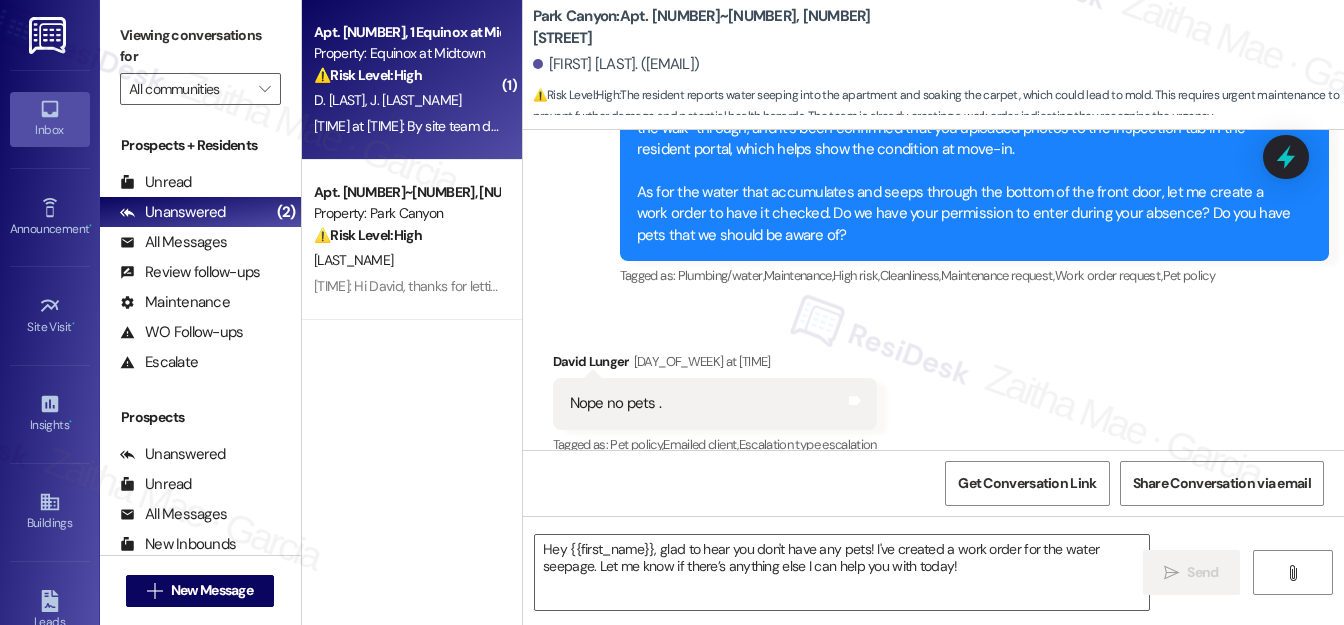 type on "Fetching suggested responses. Please feel free to read through the conversation in the meantime." 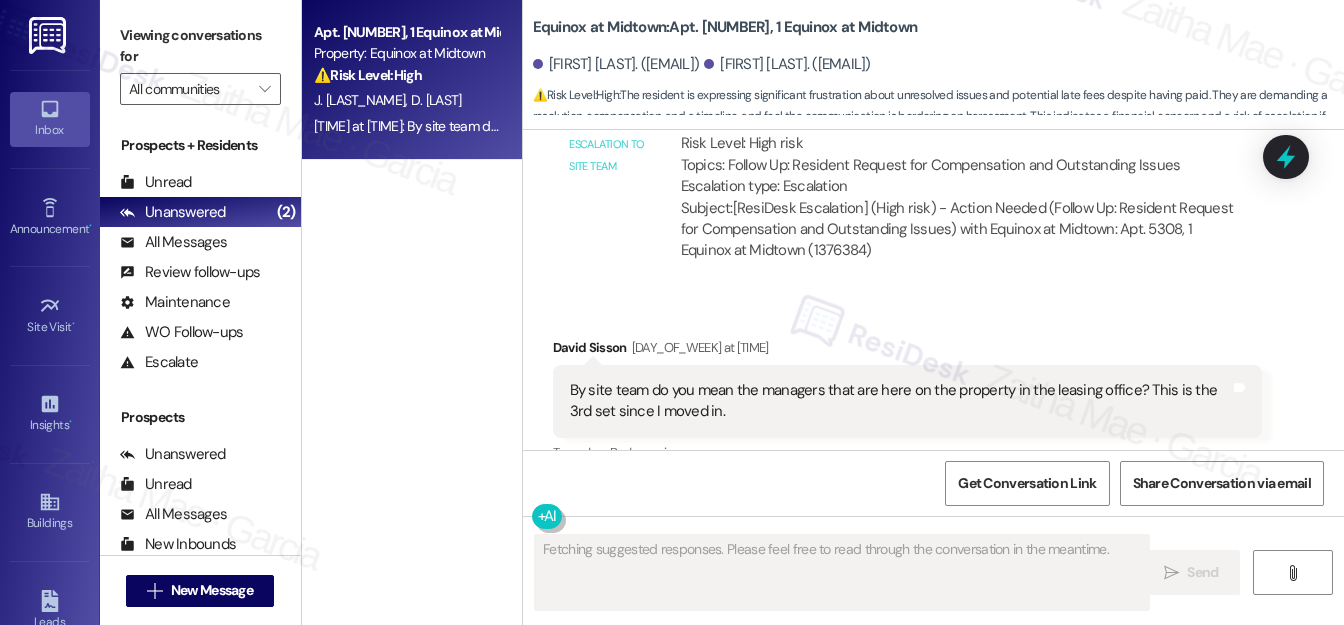 scroll, scrollTop: 11252, scrollLeft: 0, axis: vertical 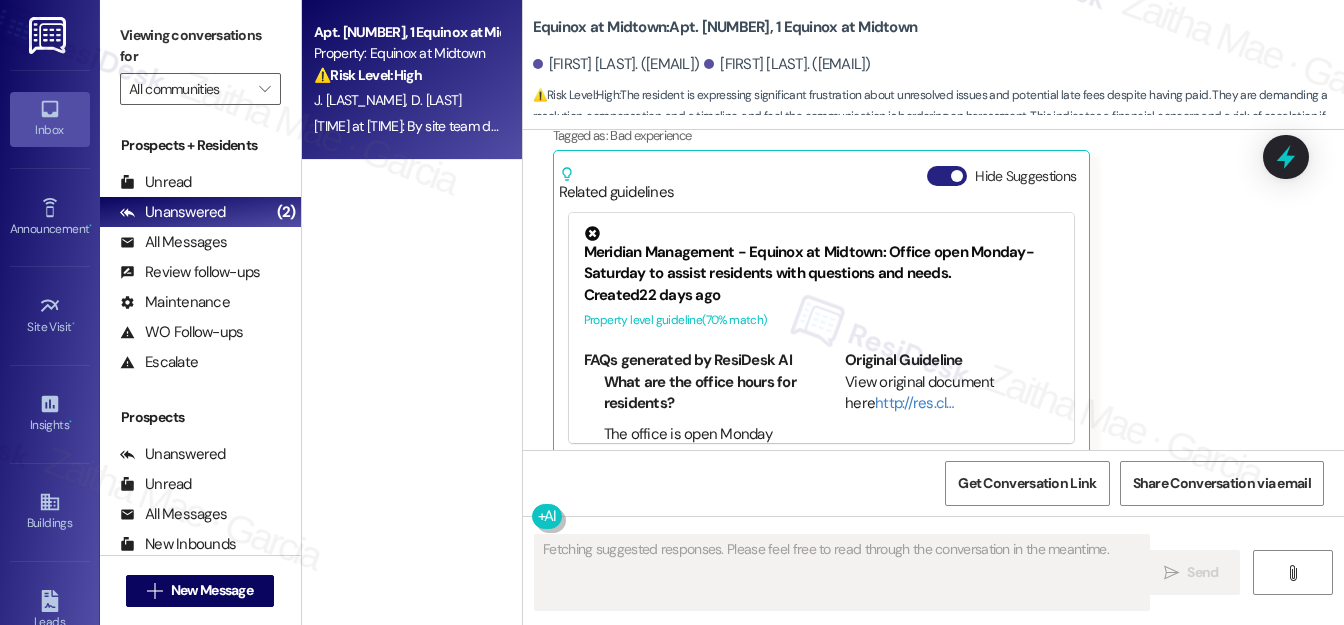 click on "Hide Suggestions" at bounding box center [947, 176] 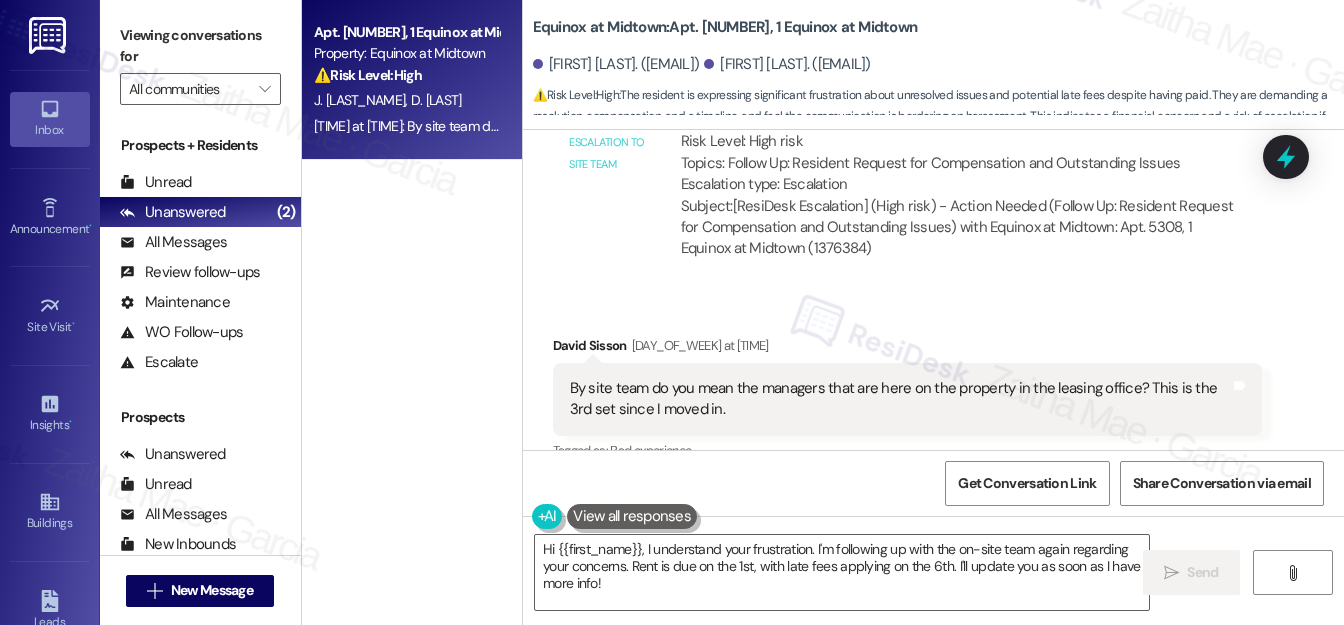 scroll, scrollTop: 11002, scrollLeft: 0, axis: vertical 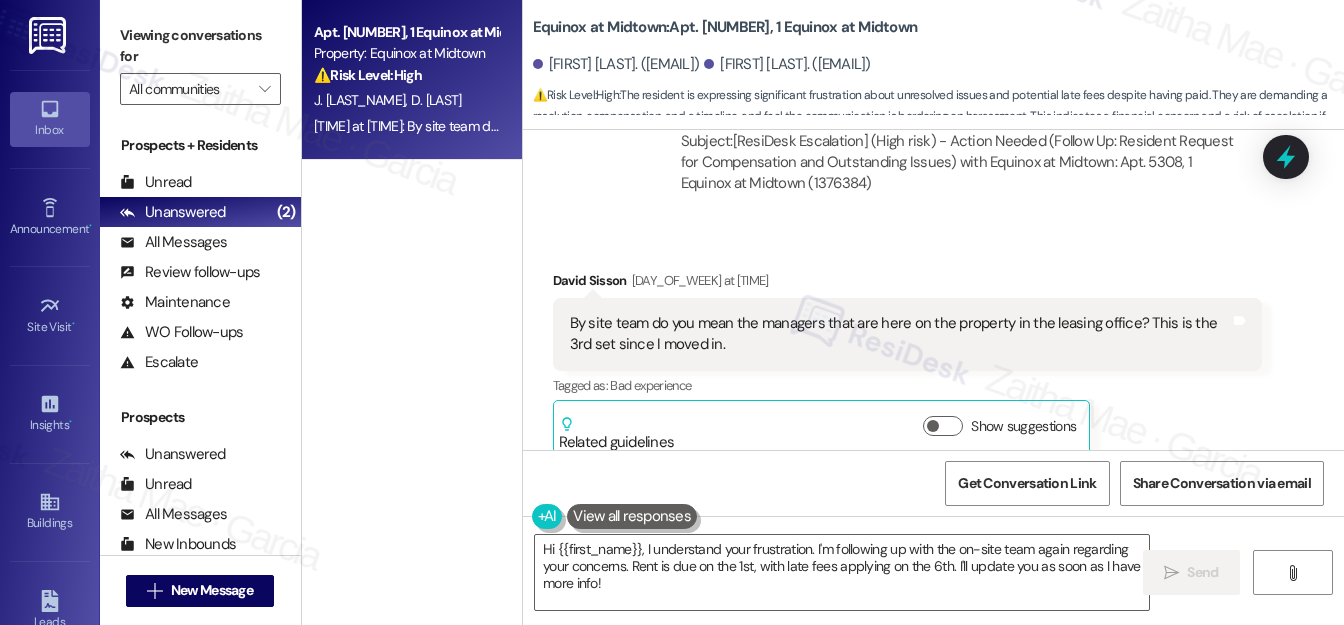 drag, startPoint x: 564, startPoint y: 291, endPoint x: 724, endPoint y: 326, distance: 163.78339 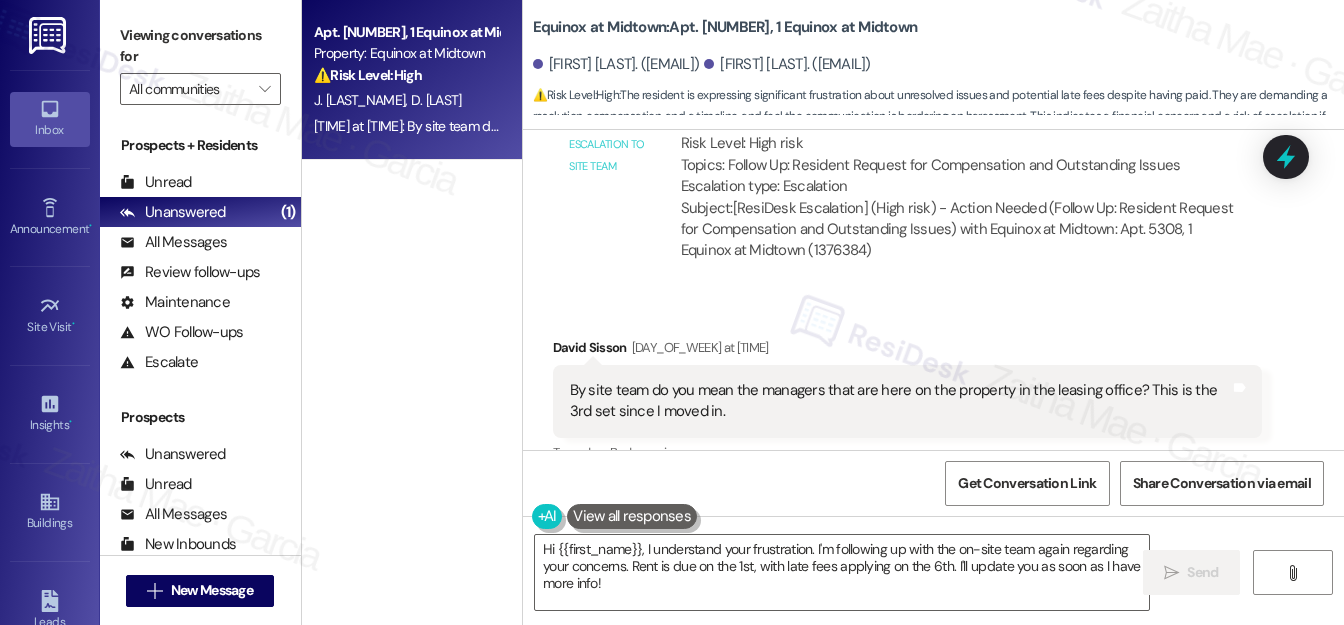 scroll, scrollTop: 11002, scrollLeft: 0, axis: vertical 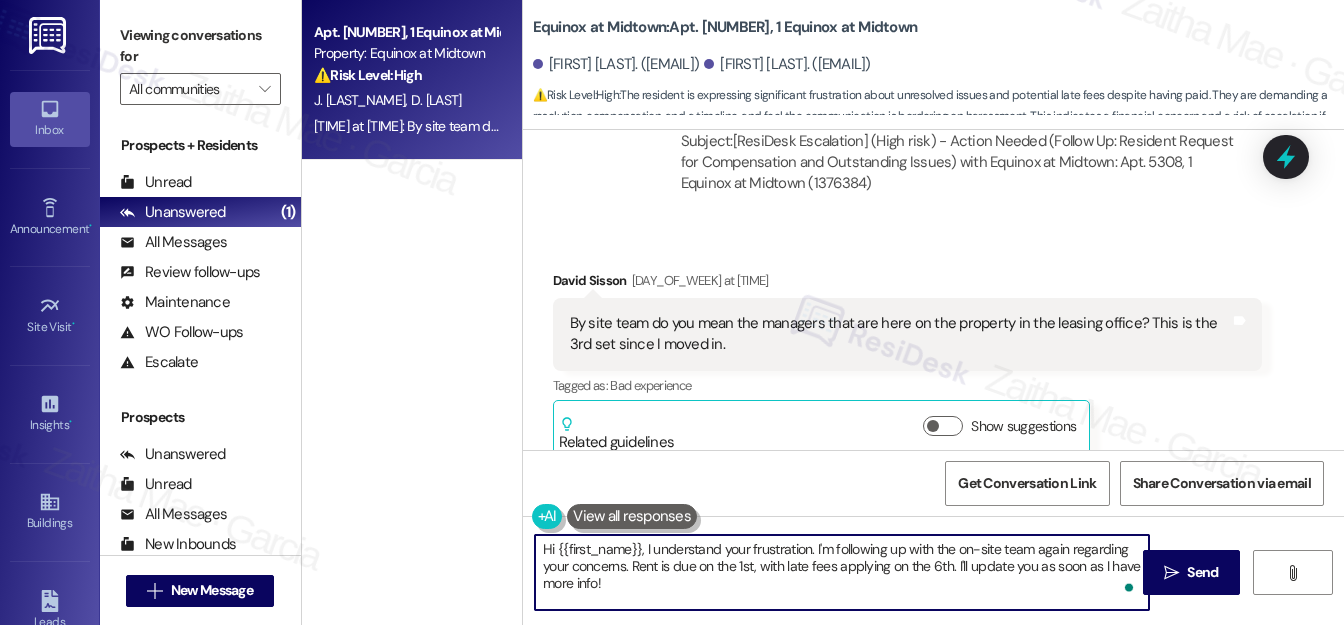 drag, startPoint x: 644, startPoint y: 549, endPoint x: 669, endPoint y: 591, distance: 48.8774 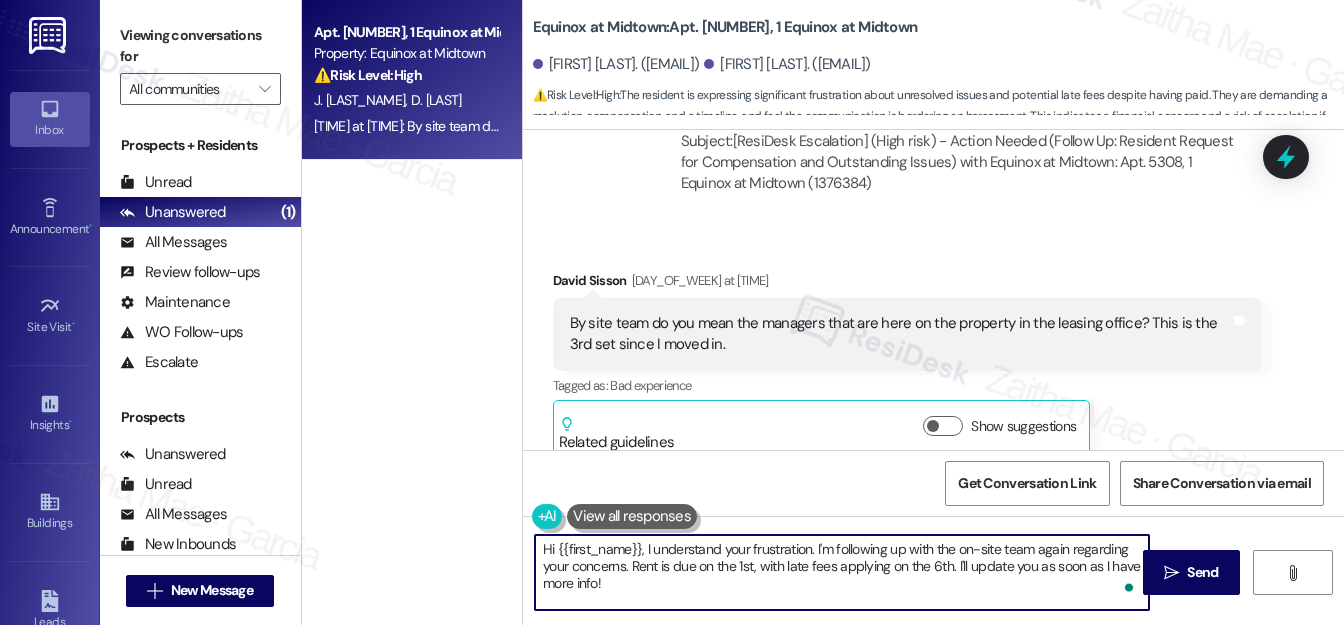 click on "Hi {{first_name}}, I understand your frustration. I'm following up with the on-site team again regarding your concerns. Rent is due on the 1st, with late fees applying on the 6th. I'll update you as soon as I have more info!" at bounding box center (842, 572) 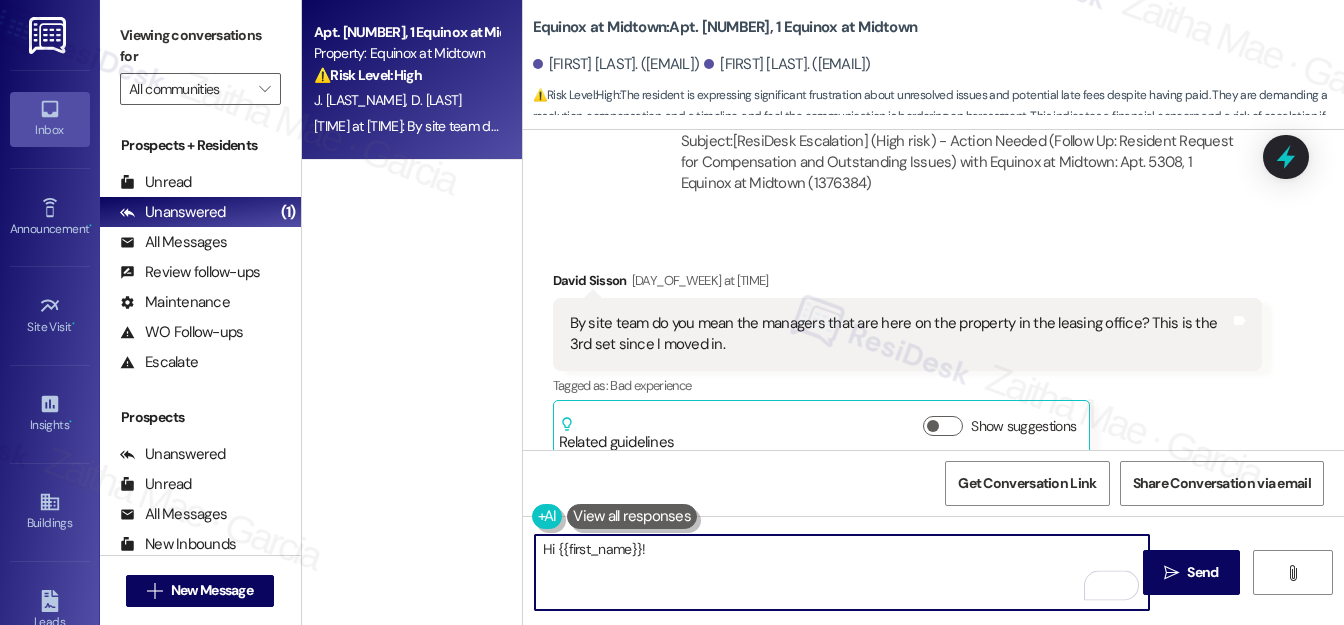 click on "[FIRST] [LAST] [DAY_OF_WEEK] at [TIME]" at bounding box center (907, 284) 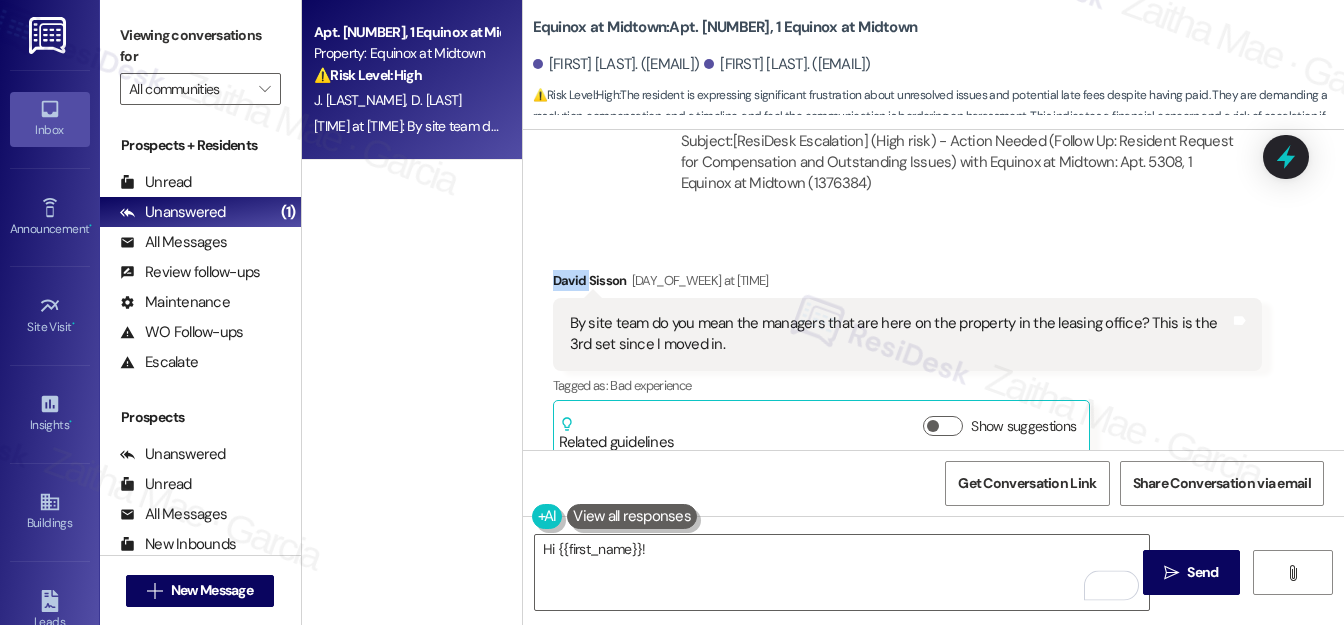 click on "[FIRST] [LAST] [DAY_OF_WEEK] at [TIME]" at bounding box center (907, 284) 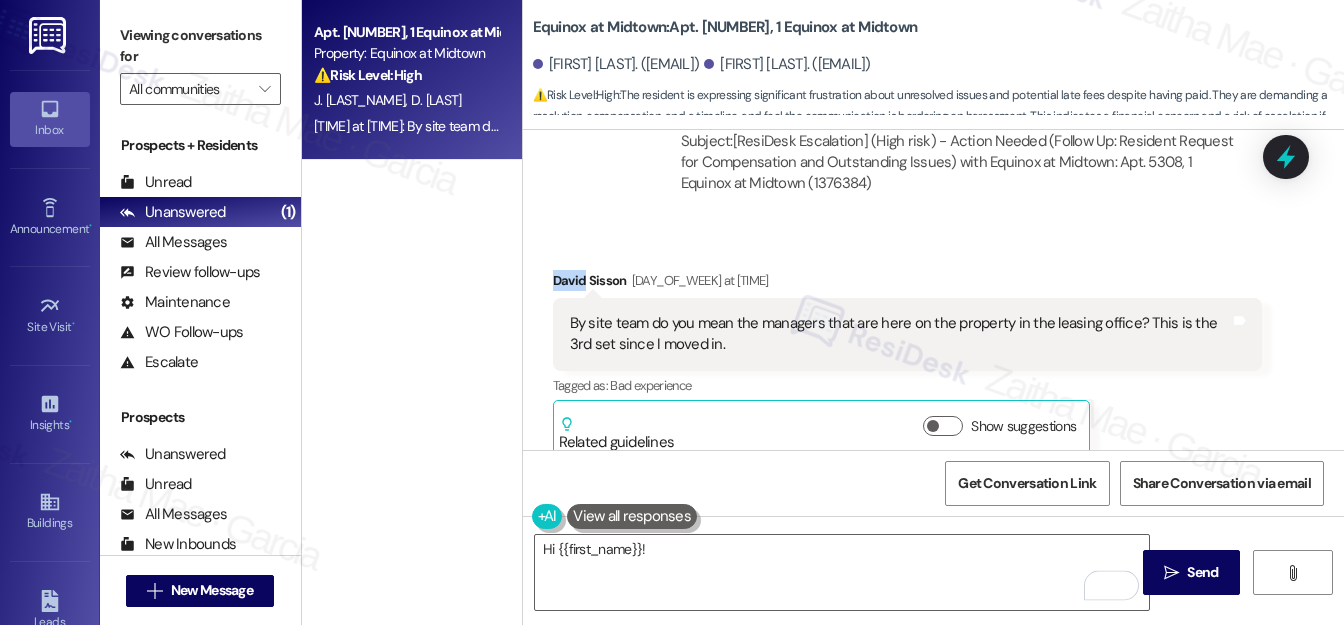 copy on "David" 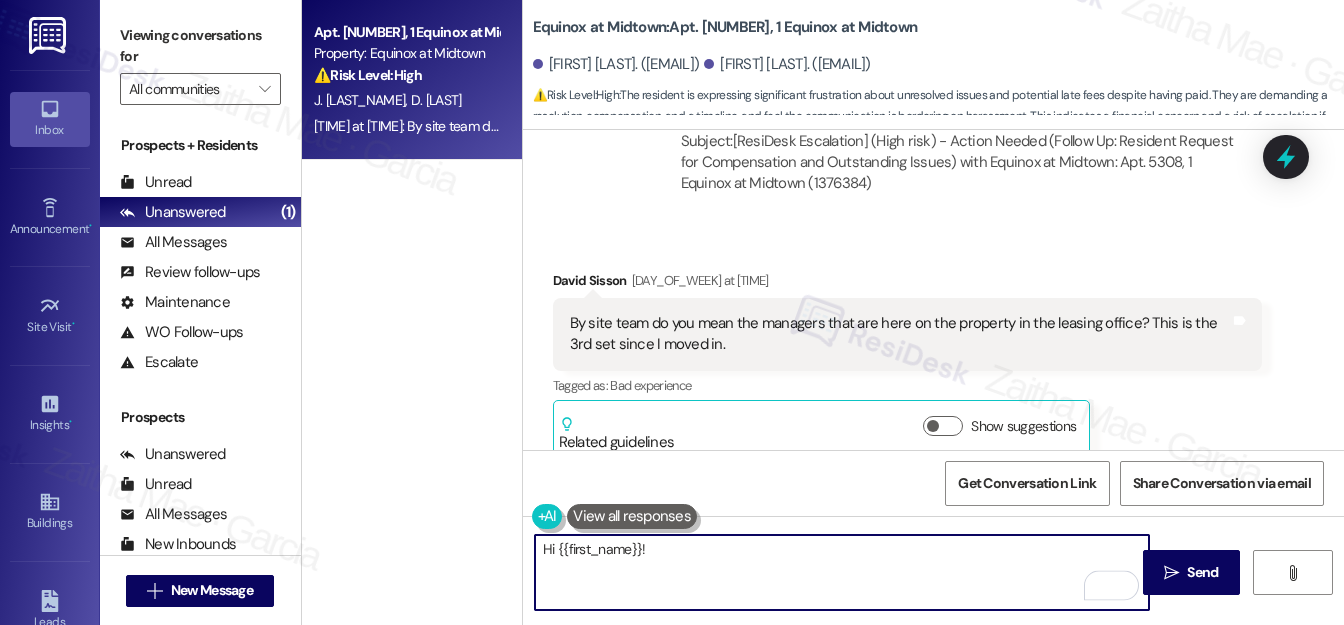 click on "Hi {{first_name}}!" at bounding box center (842, 572) 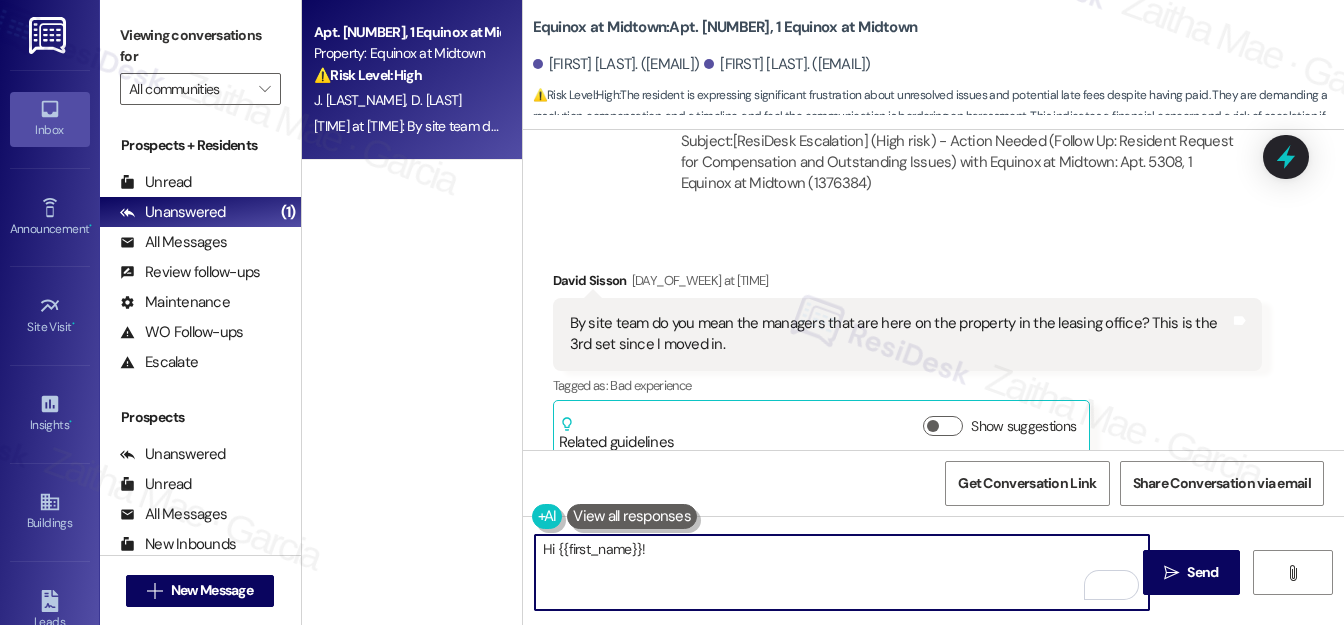 click on "Hi {{first_name}}!" at bounding box center [842, 572] 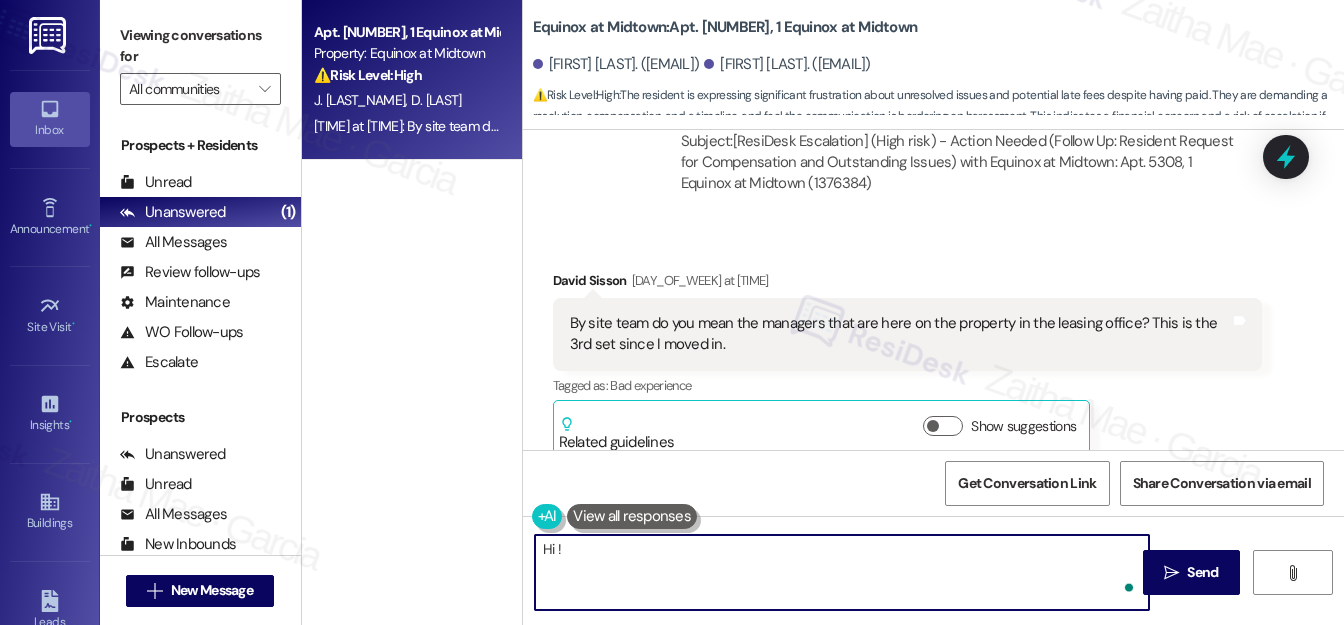 paste on "David" 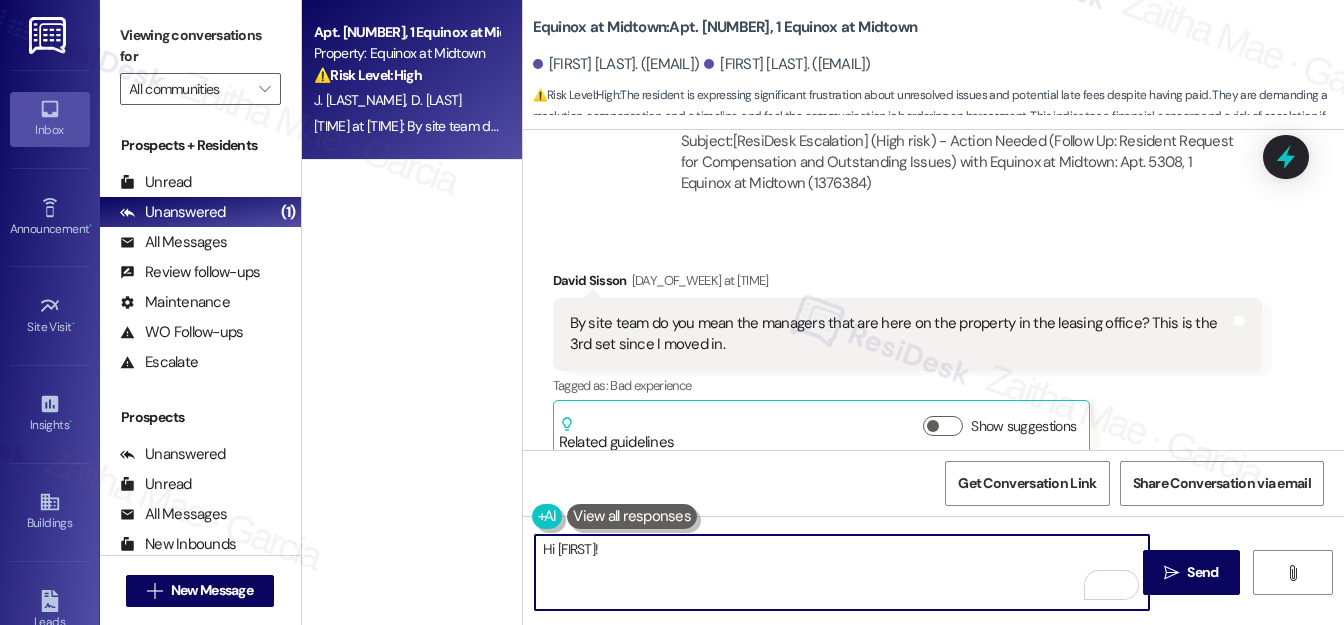 click on "Hi [FIRST]!" at bounding box center [842, 572] 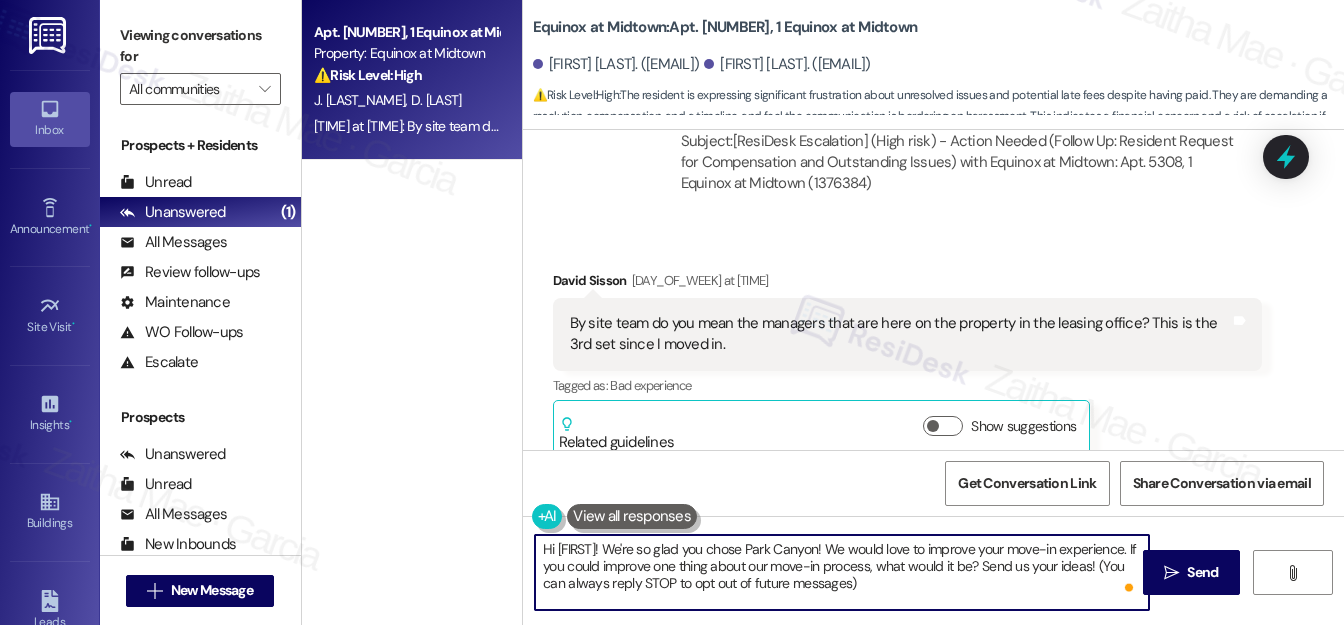 click on "Hi [FIRST]! We're so glad you chose Park Canyon! We would love to improve your move-in experience. If you could improve one thing about our move-in process, what would it be? Send us your ideas! (You can always reply STOP to opt out of future messages)" at bounding box center (842, 572) 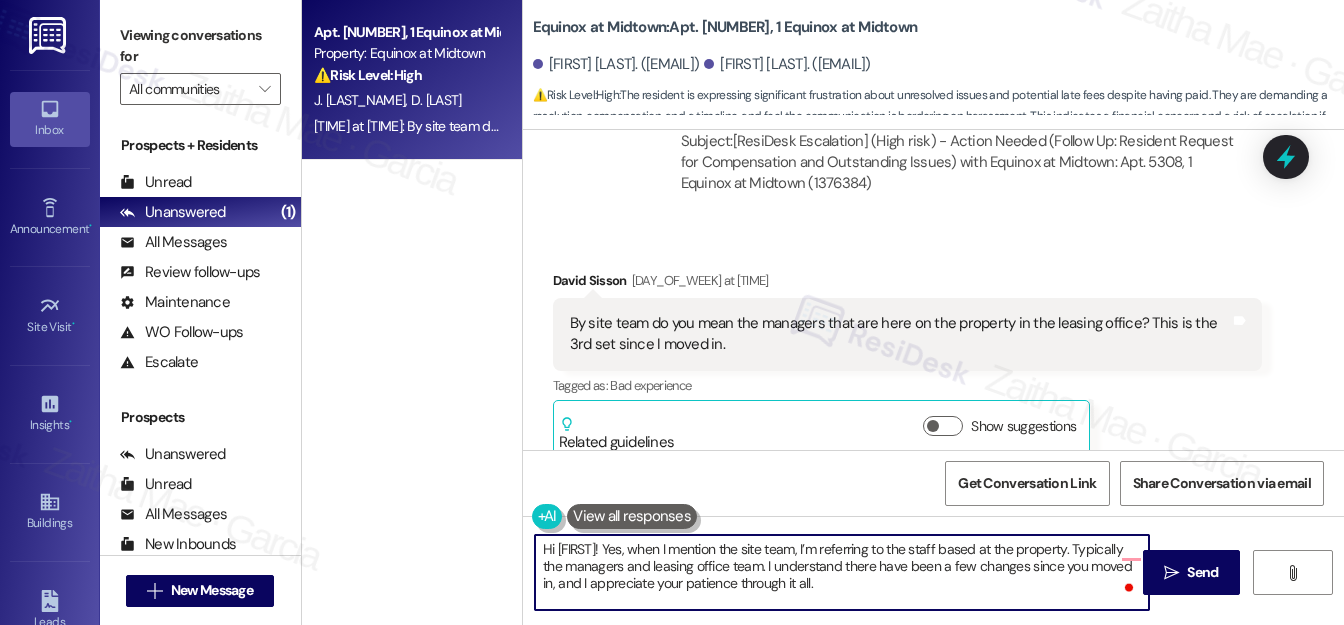 click on "Hi [FIRST]! Yes, when I mention the site team, I’m referring to the staff based at the property. Typically the managers and leasing office team. I understand there have been a few changes since you moved in, and I appreciate your patience through it all." at bounding box center [842, 572] 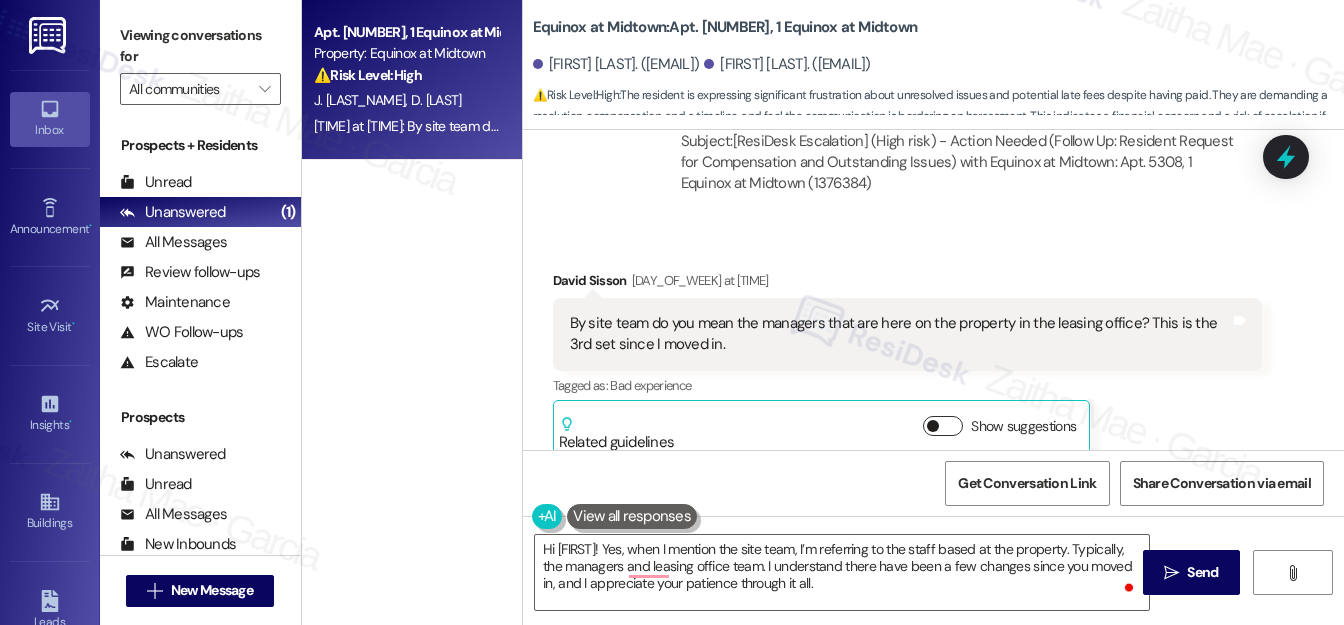 click on "Show suggestions" at bounding box center [943, 426] 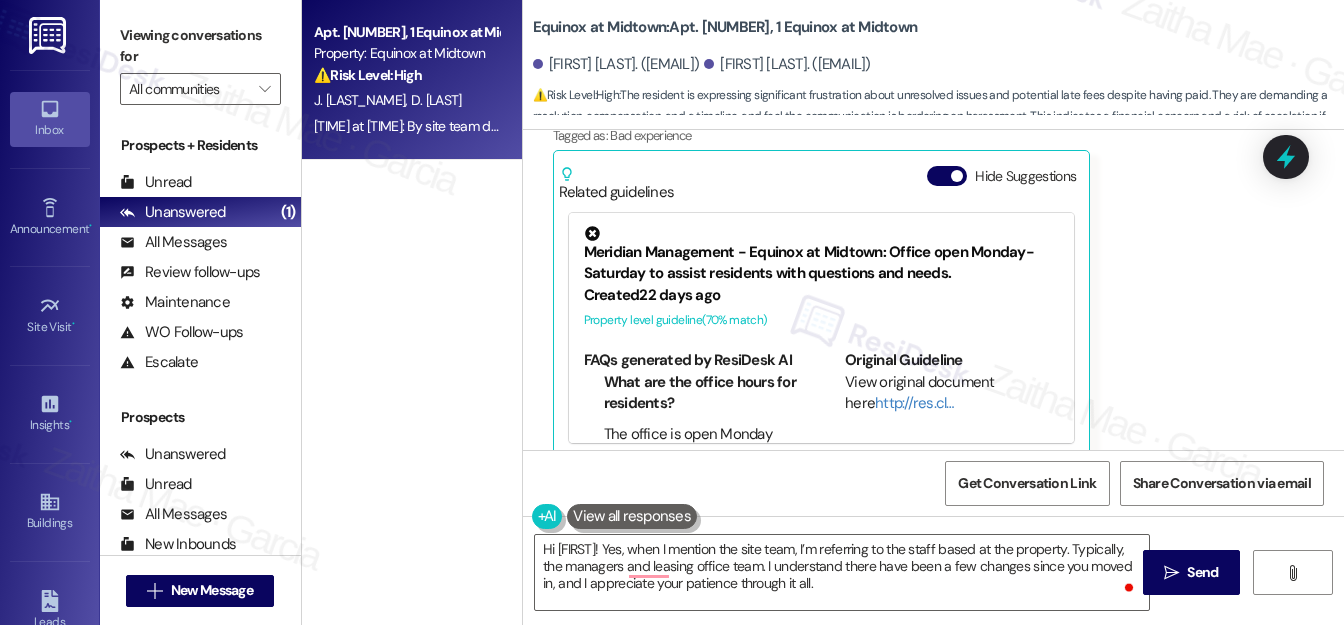 scroll, scrollTop: 11253, scrollLeft: 0, axis: vertical 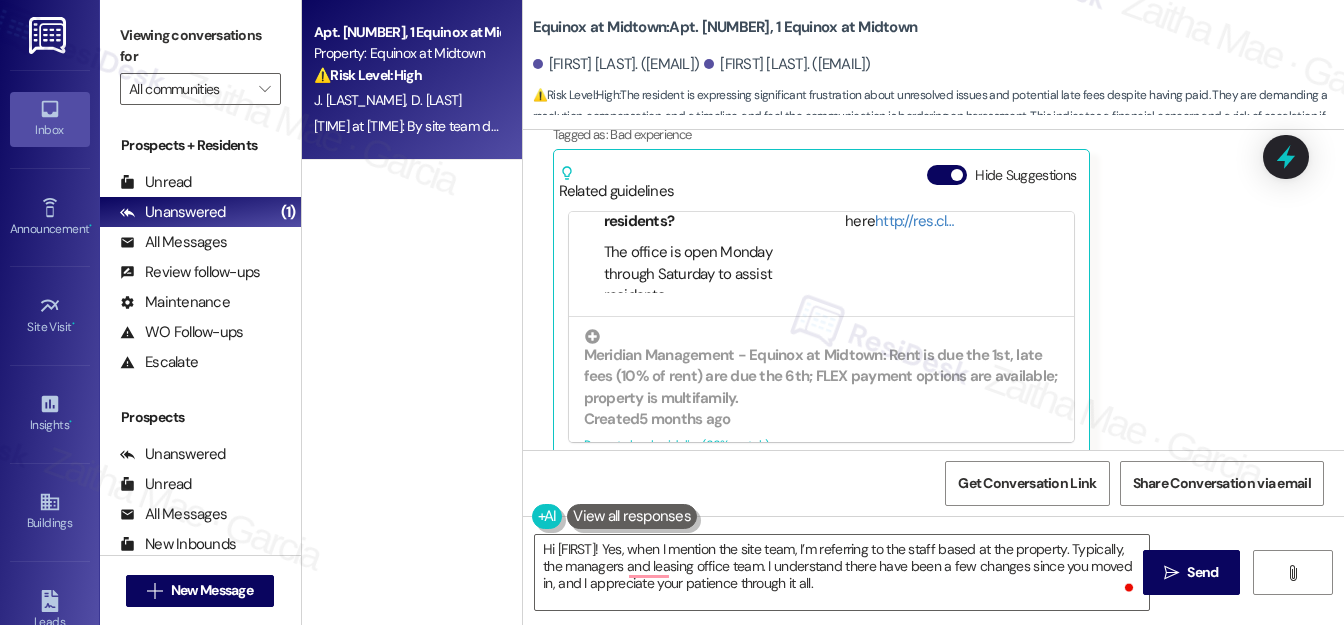 click on "Related guidelines Hide Suggestions" at bounding box center [822, 178] 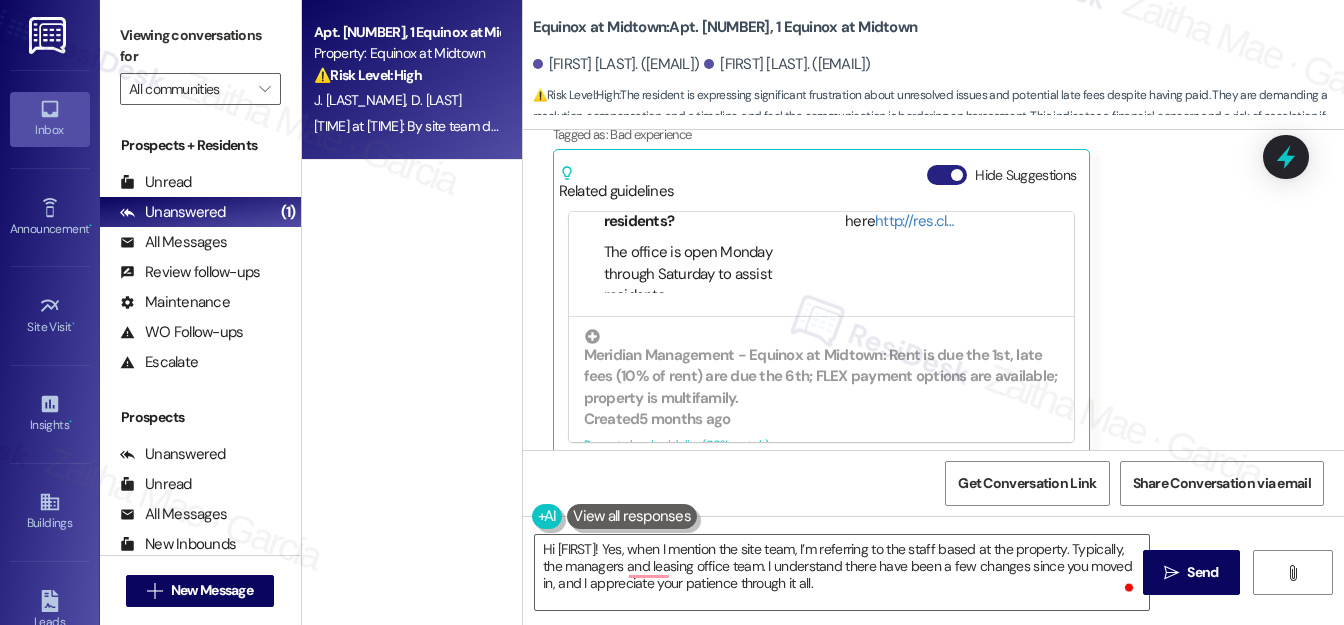 click on "Hide Suggestions" at bounding box center [947, 175] 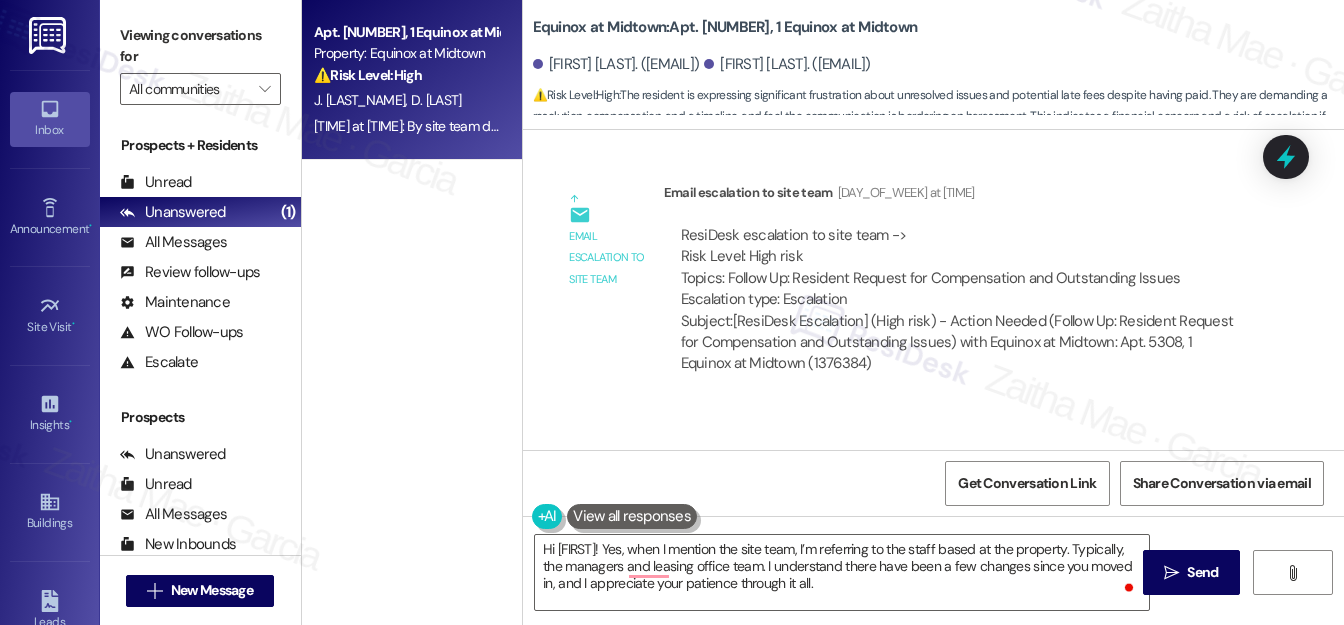 scroll, scrollTop: 10912, scrollLeft: 0, axis: vertical 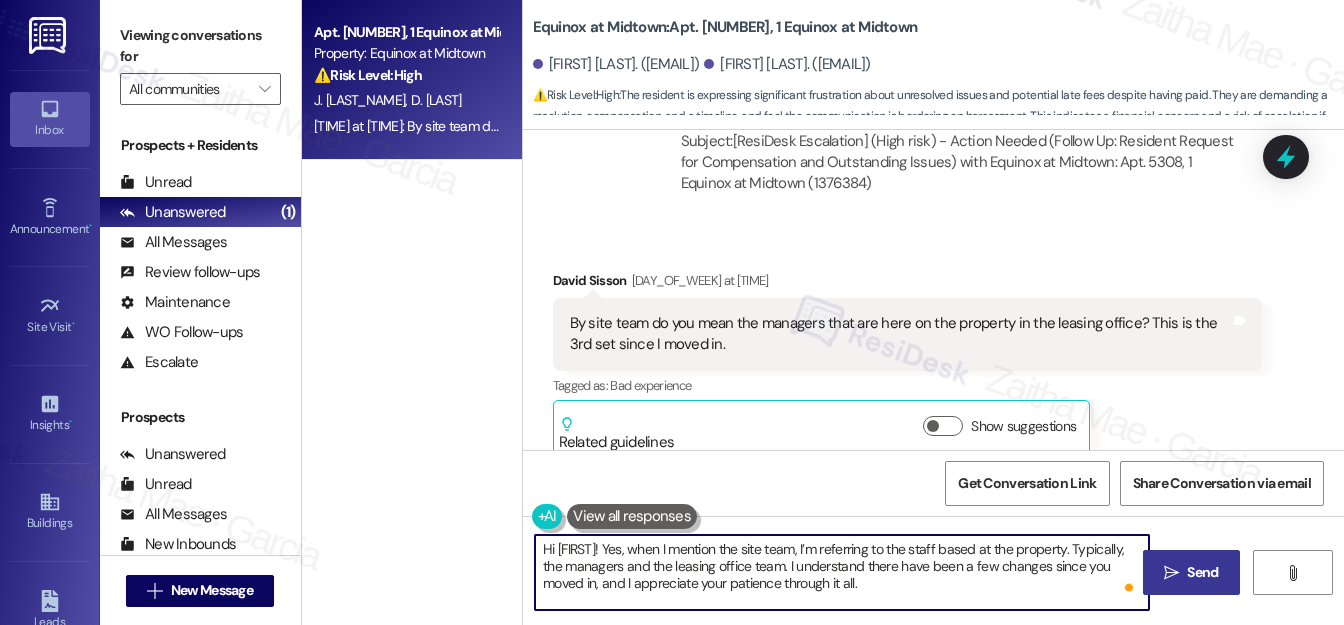 type on "Hi [FIRST]! Yes, when I mention the site team, I’m referring to the staff based at the property. Typically, the managers and the leasing office team. I understand there have been a few changes since you moved in, and I appreciate your patience through it all." 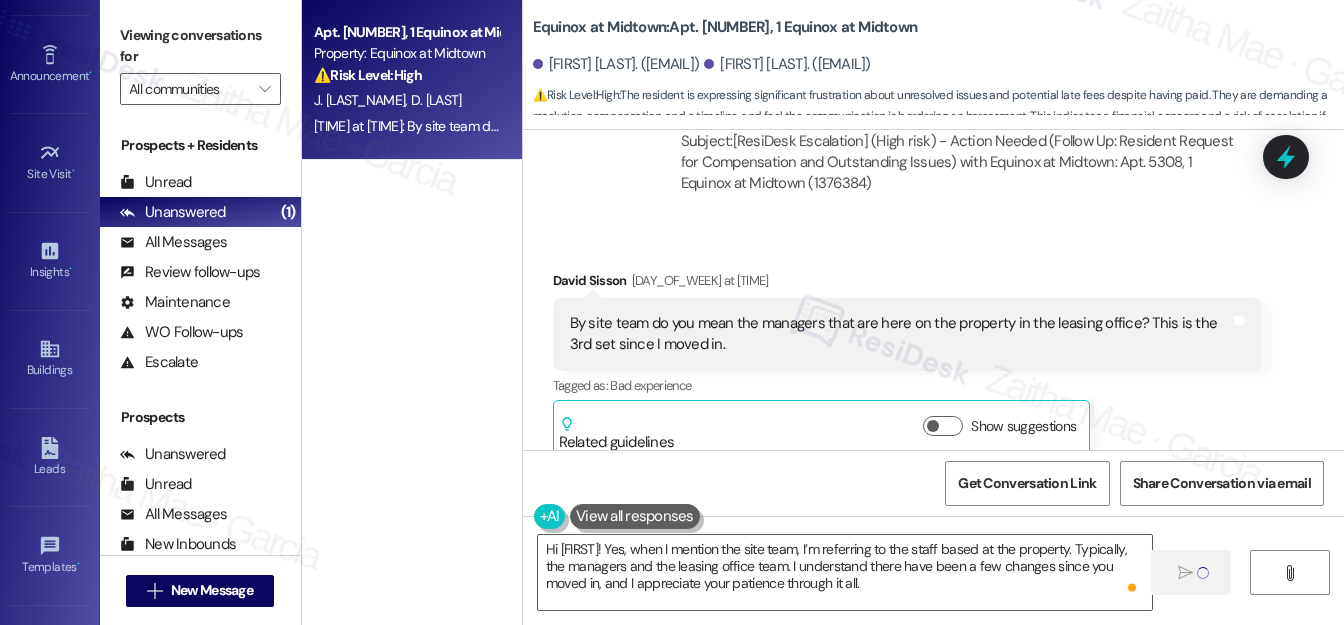 type 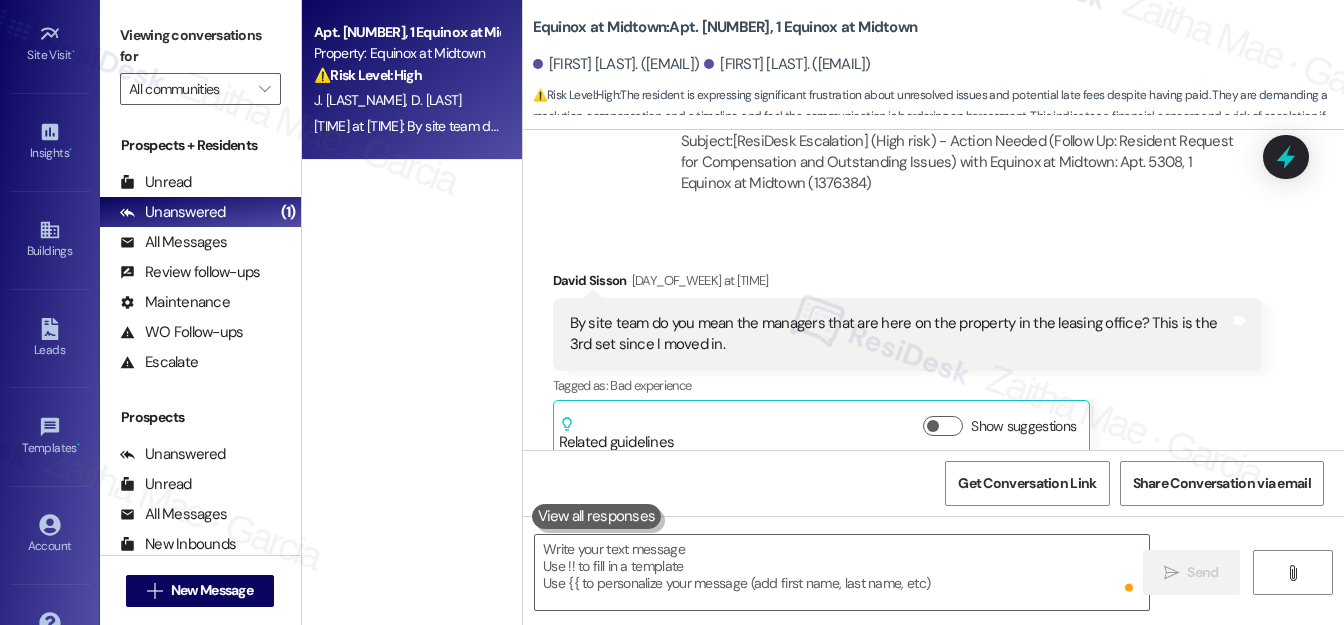 scroll, scrollTop: 321, scrollLeft: 0, axis: vertical 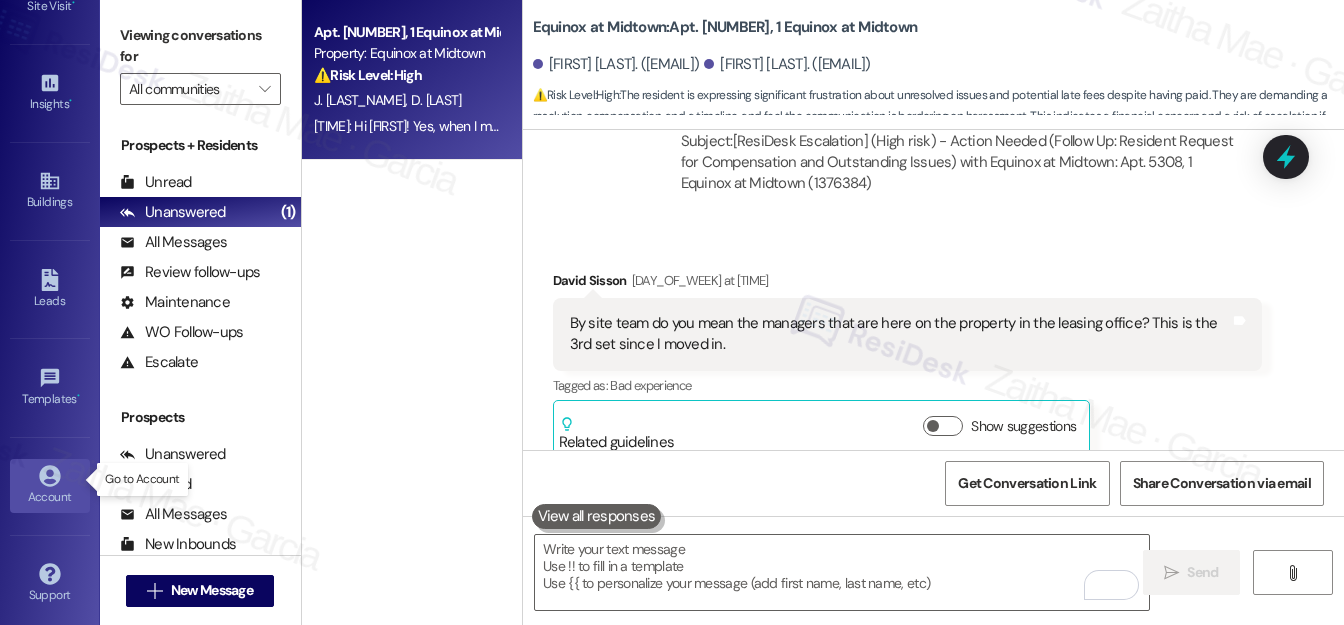 click on "Account" at bounding box center [50, 497] 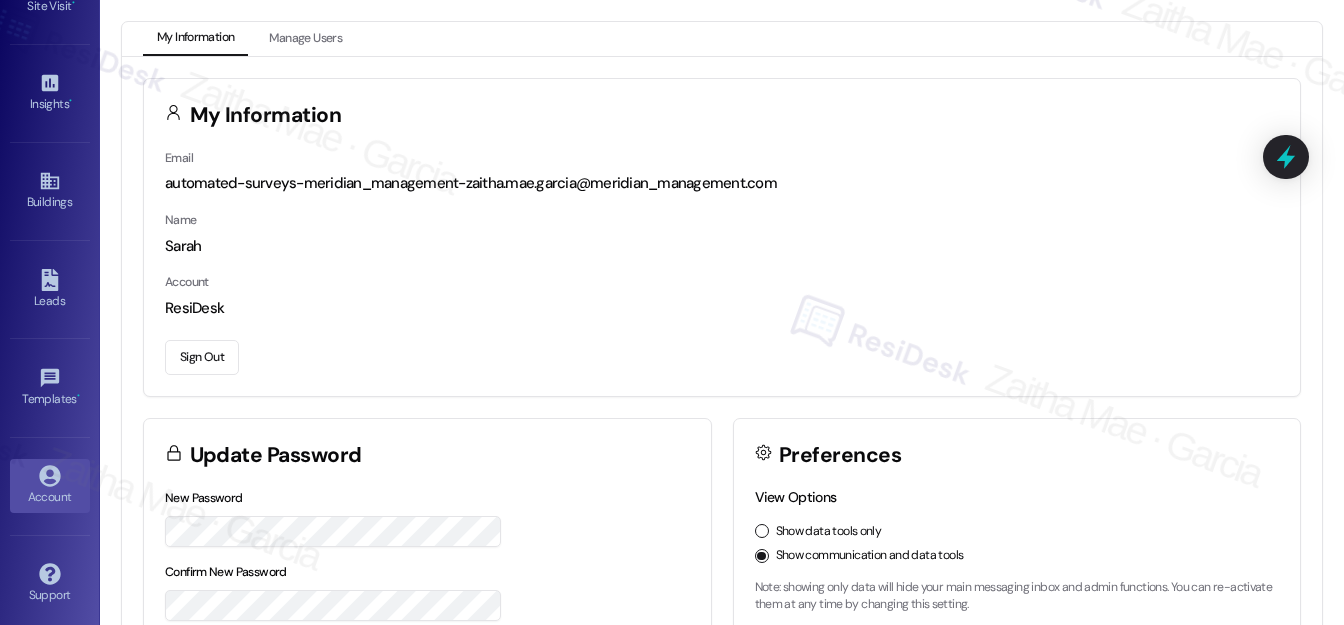 click on "Sign Out" at bounding box center [202, 357] 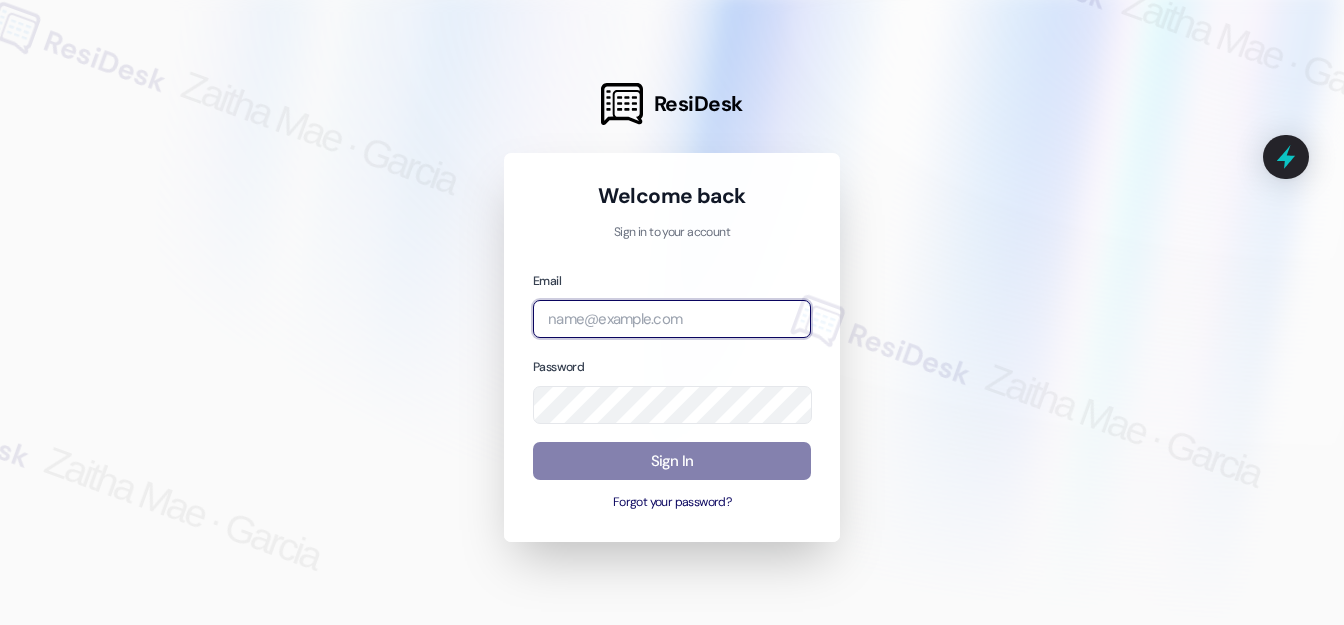 click at bounding box center [672, 319] 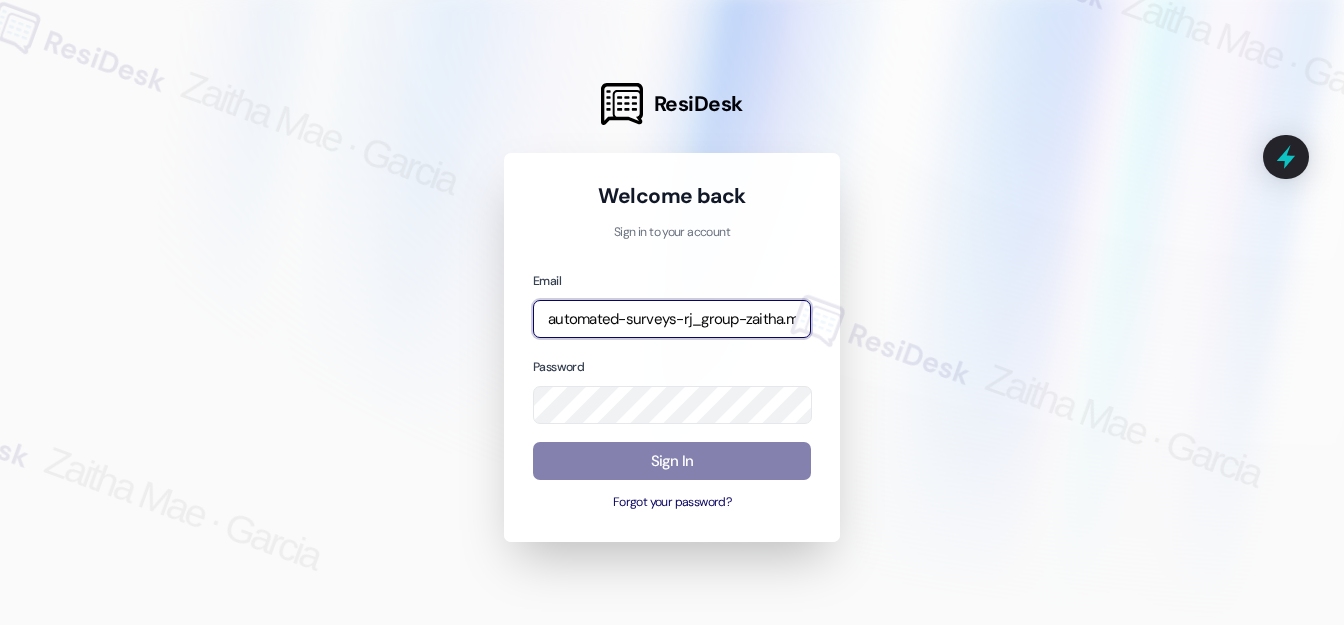 type on "automated-surveys-rj_group-zaitha.mae.garcia@example.com" 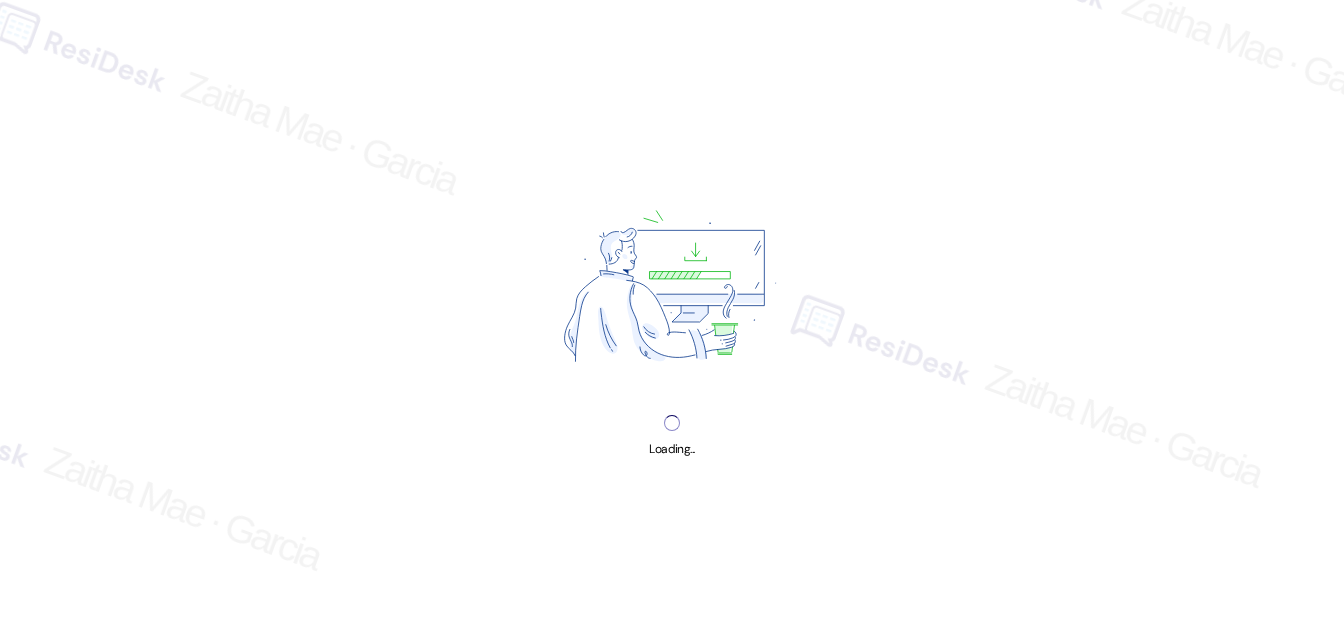 scroll, scrollTop: 0, scrollLeft: 0, axis: both 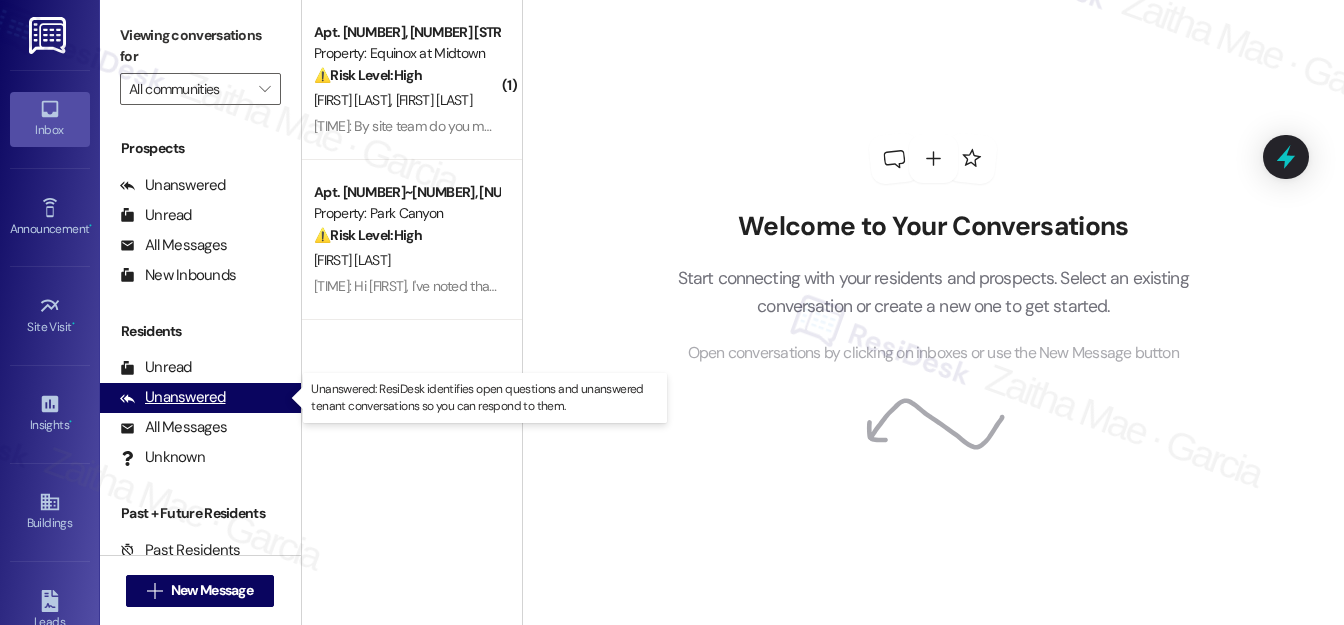 click on "Unanswered" at bounding box center (173, 397) 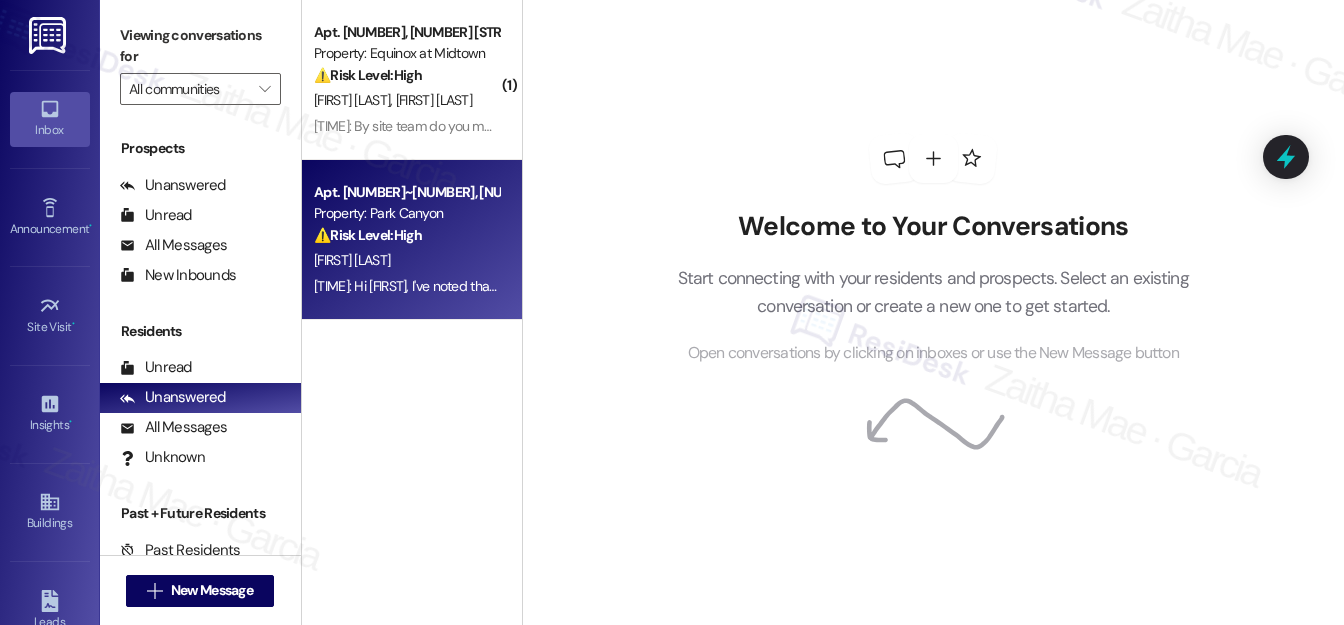click on "[FIRST] [LAST]" at bounding box center [406, 260] 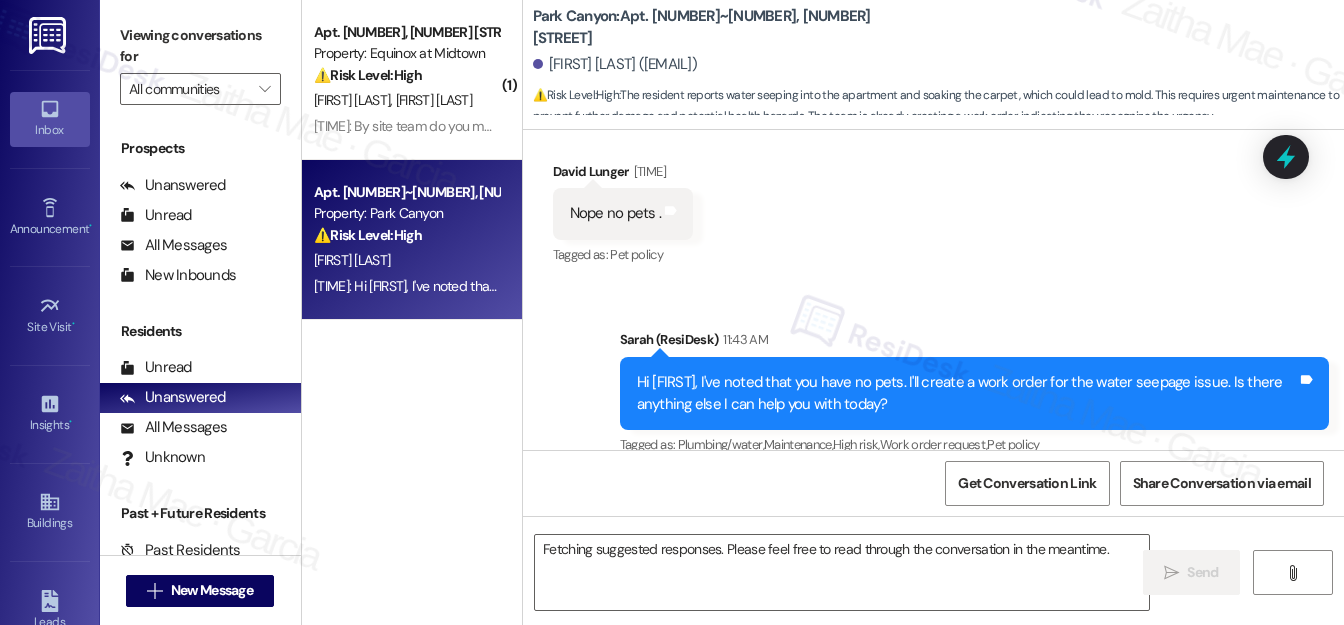 scroll, scrollTop: 3995, scrollLeft: 0, axis: vertical 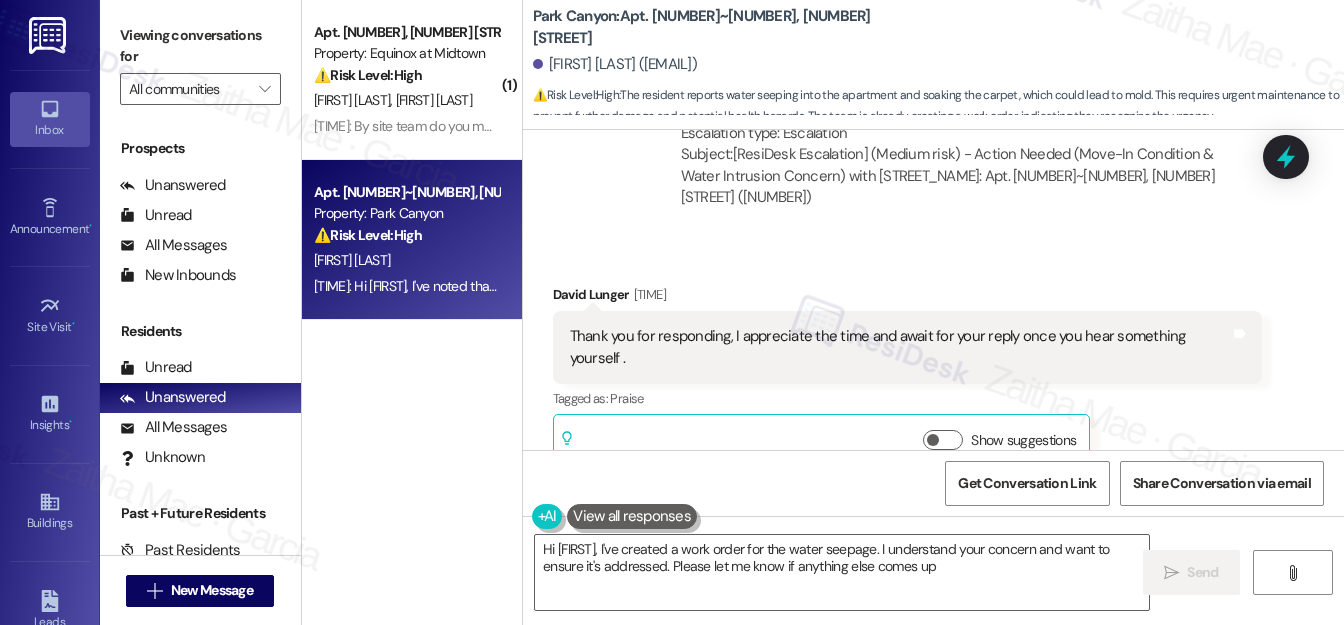 type on "Hi [FIRST], I've created a work order for the water seepage. I understand your concern and want to ensure it's addressed. Please let me know if anything else comes up!" 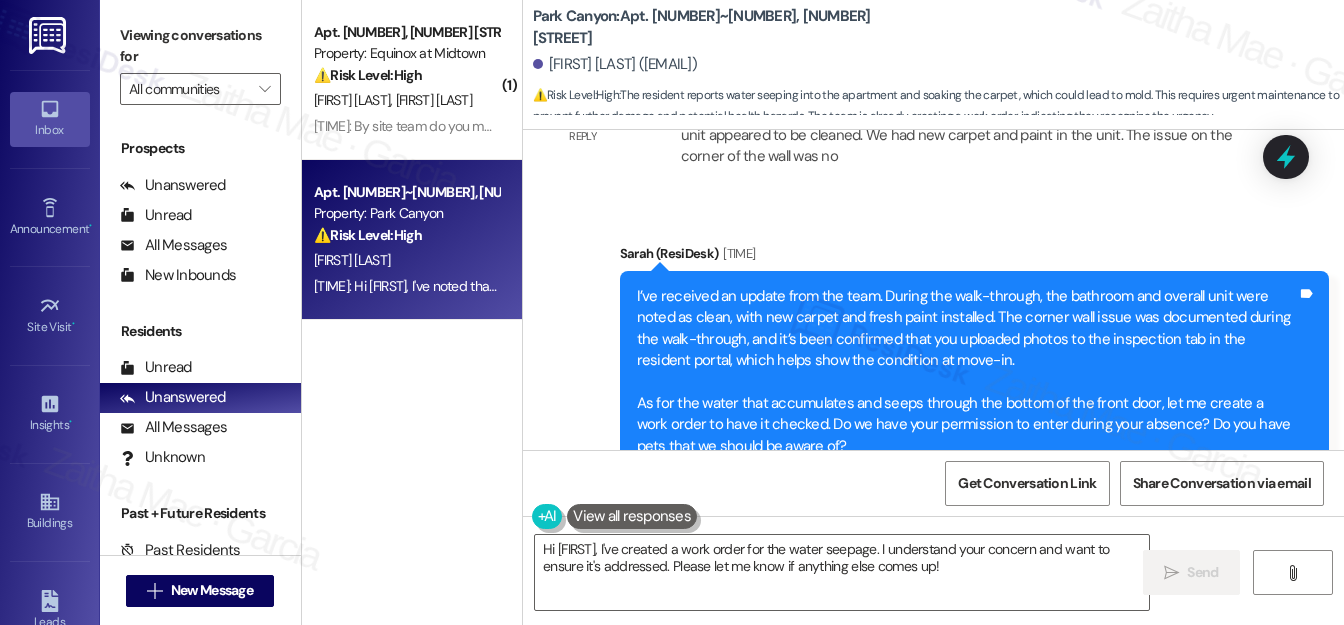 scroll, scrollTop: 3995, scrollLeft: 0, axis: vertical 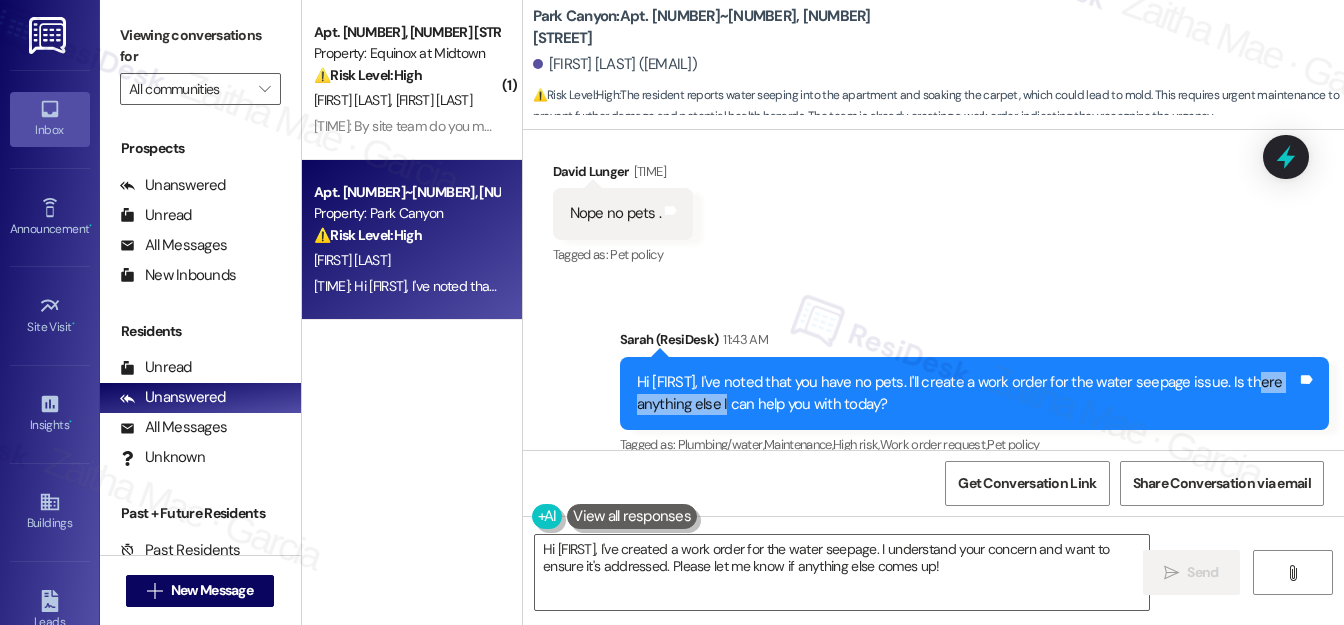 drag, startPoint x: 1241, startPoint y: 359, endPoint x: 723, endPoint y: 378, distance: 518.3483 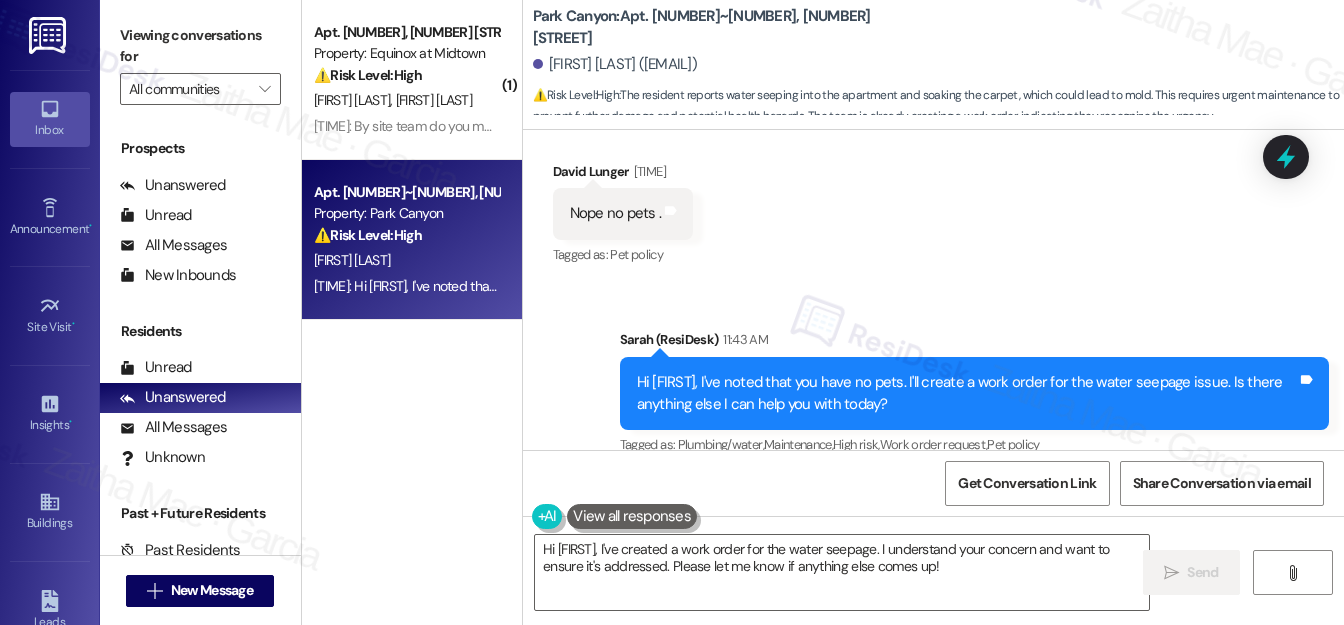 click on "Received via SMS [FIRST] [LAST] [TIME]: Nope no pets .  Tags and notes Tagged as:   Pet policy Click to highlight conversations about Pet policy" at bounding box center (933, 200) 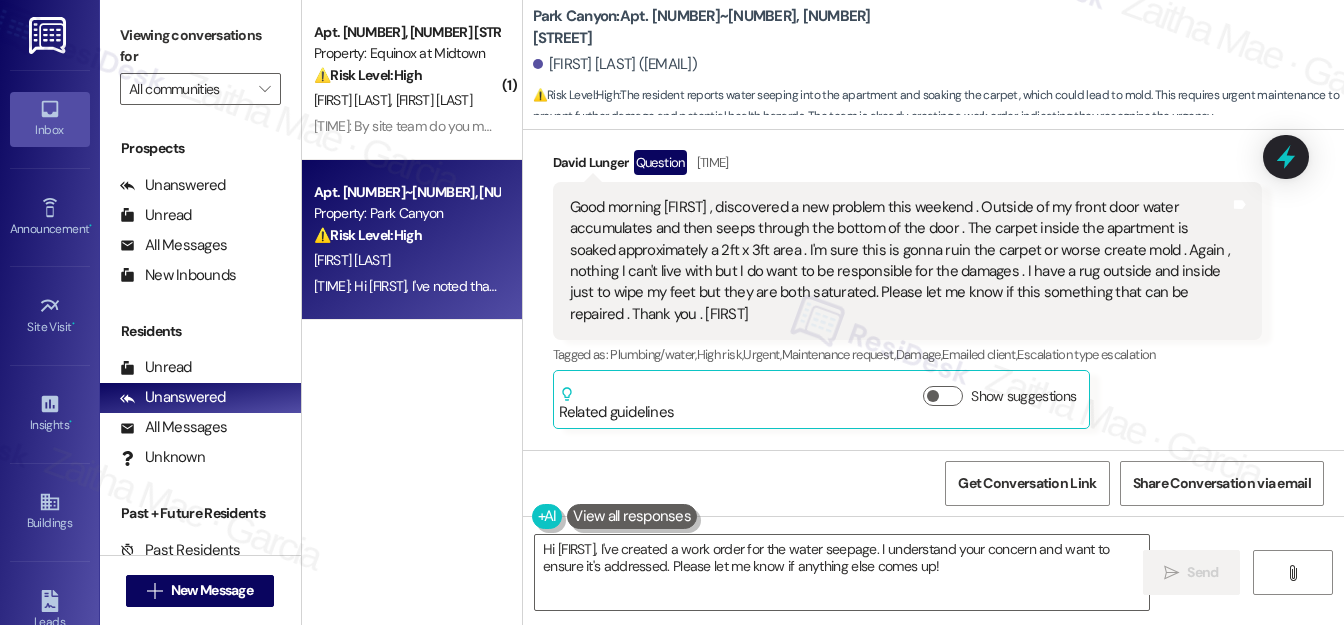 scroll, scrollTop: 2177, scrollLeft: 0, axis: vertical 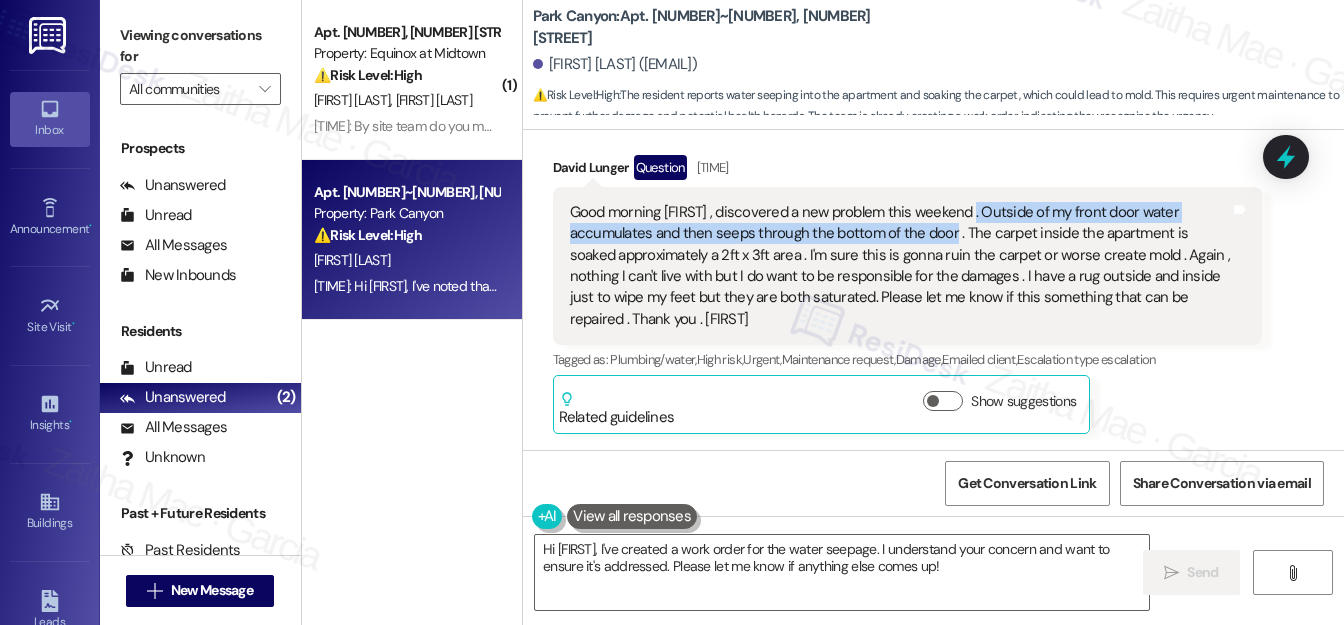 drag, startPoint x: 964, startPoint y: 209, endPoint x: 954, endPoint y: 227, distance: 20.59126 